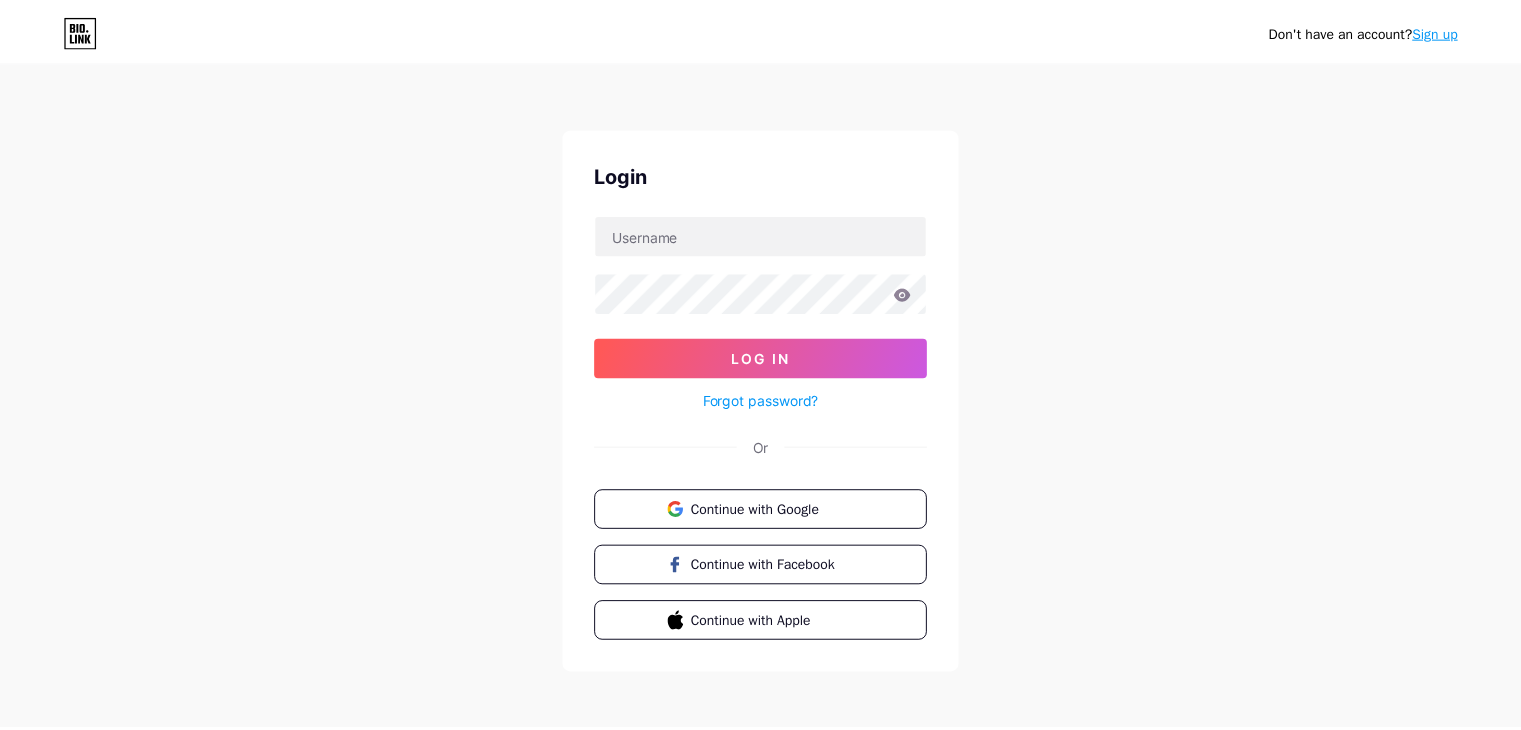 scroll, scrollTop: 0, scrollLeft: 0, axis: both 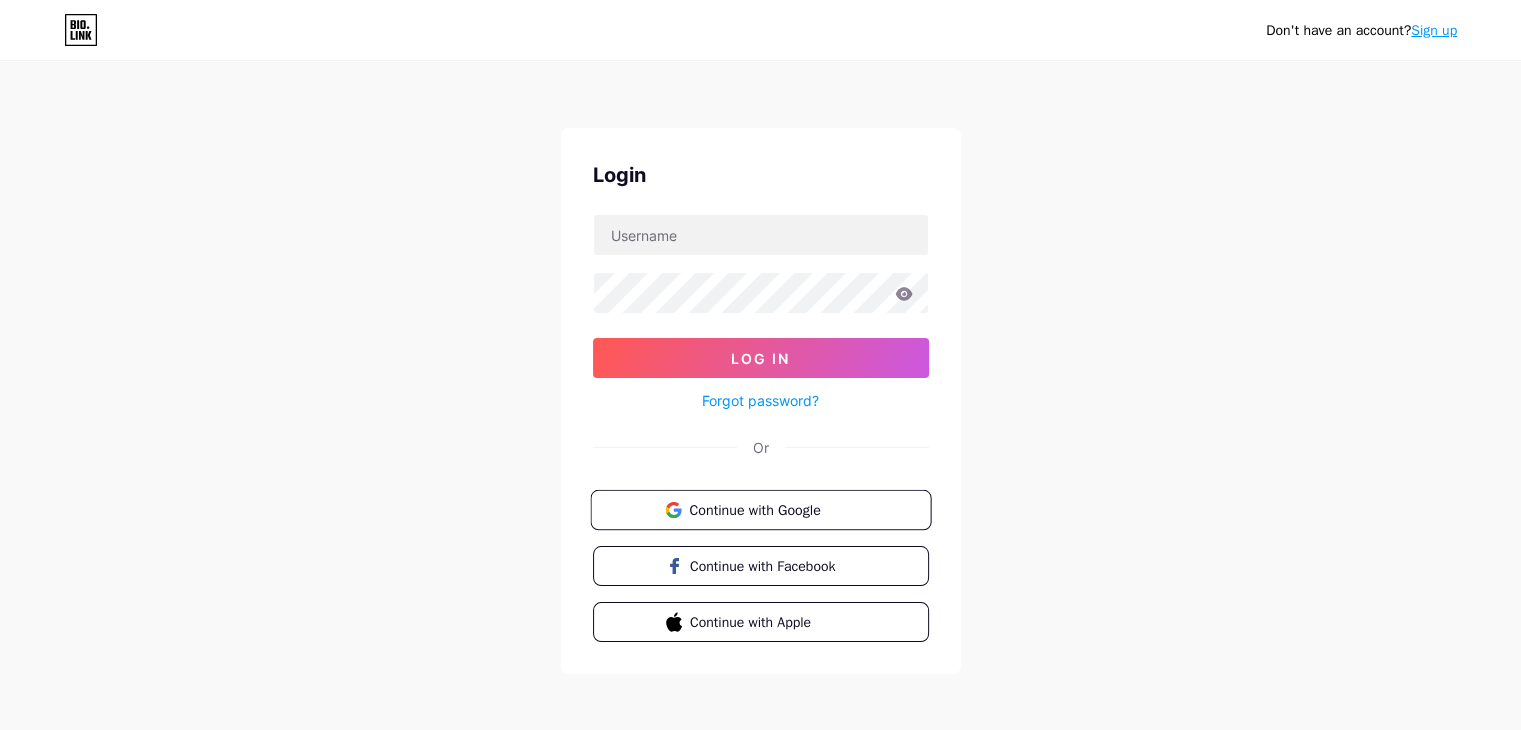 click on "Continue with Google" at bounding box center (760, 510) 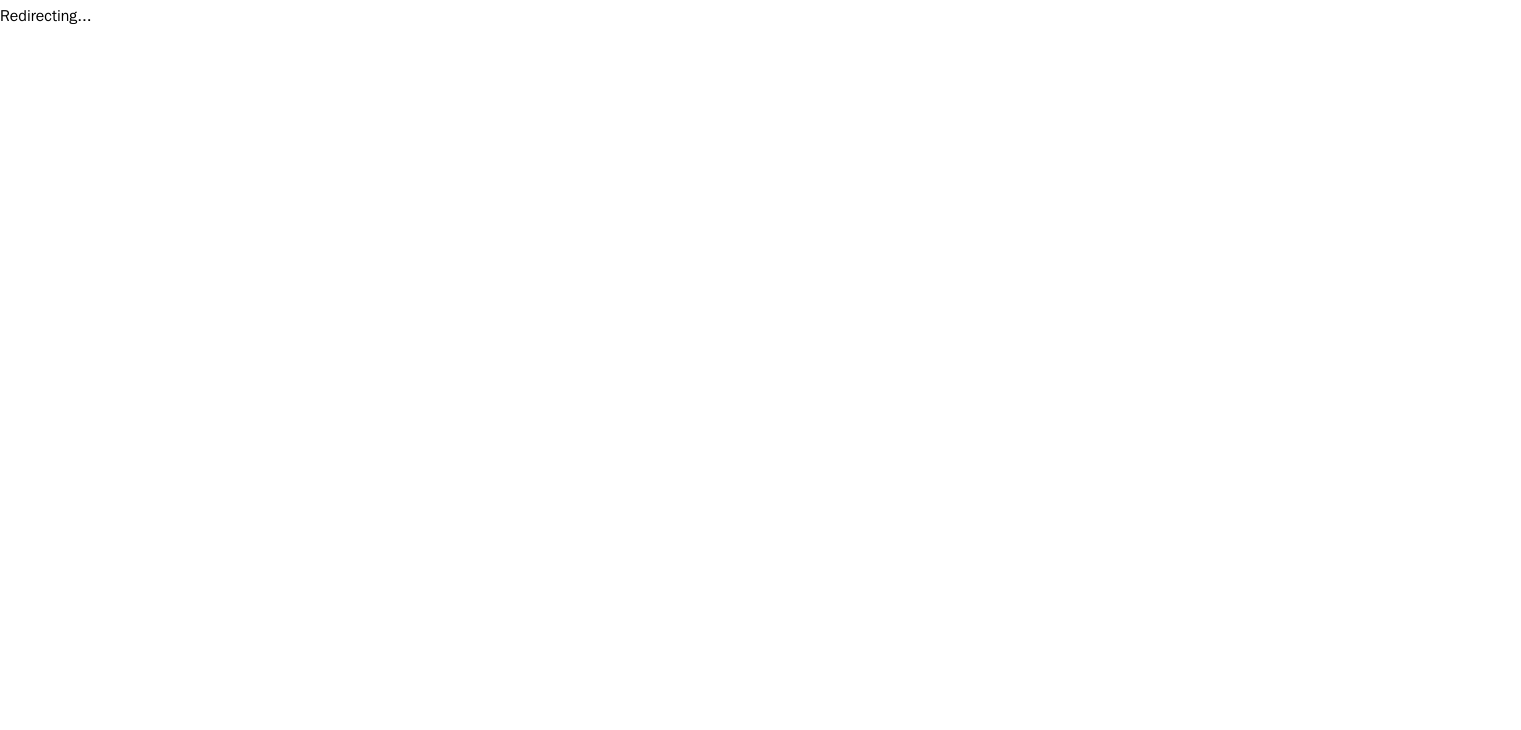 scroll, scrollTop: 0, scrollLeft: 0, axis: both 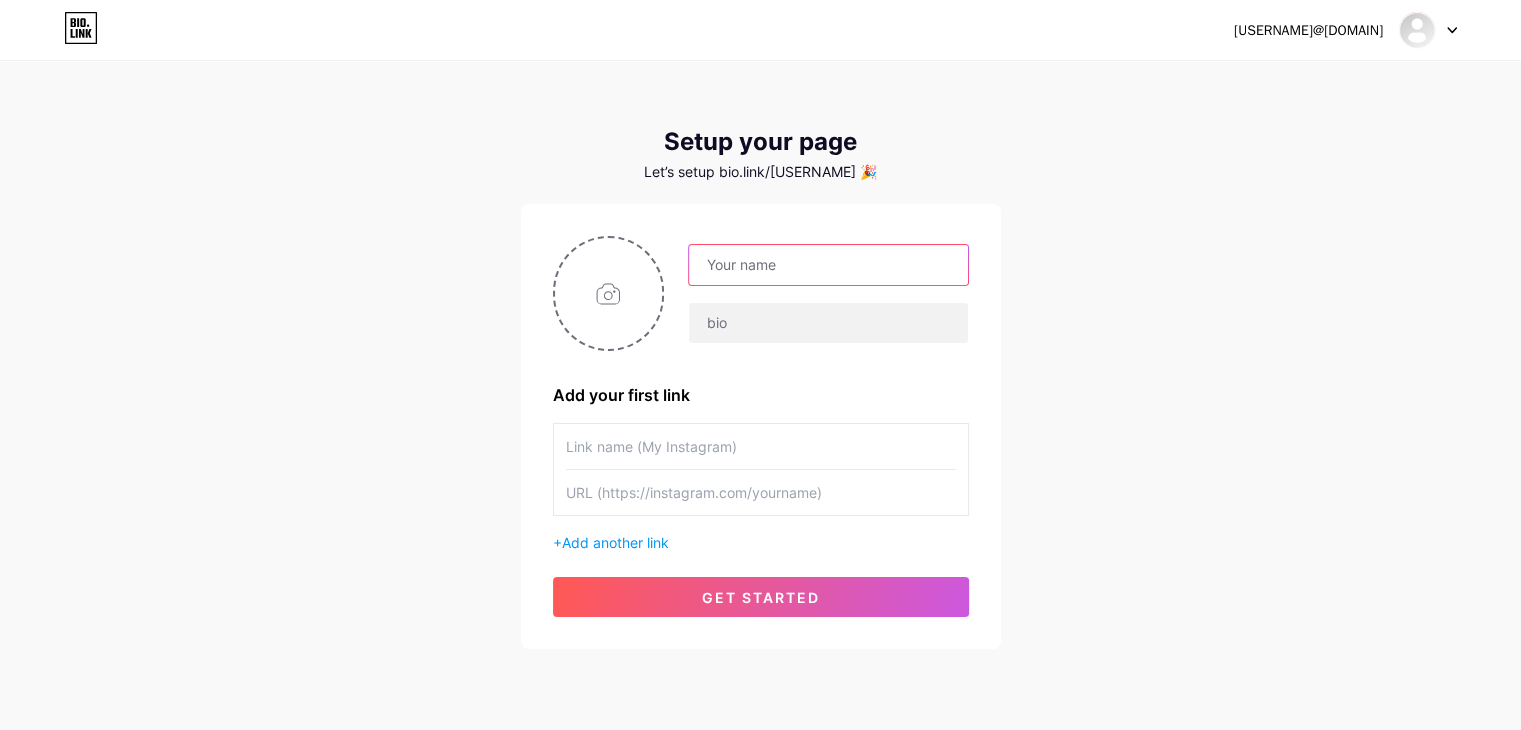 click at bounding box center [828, 265] 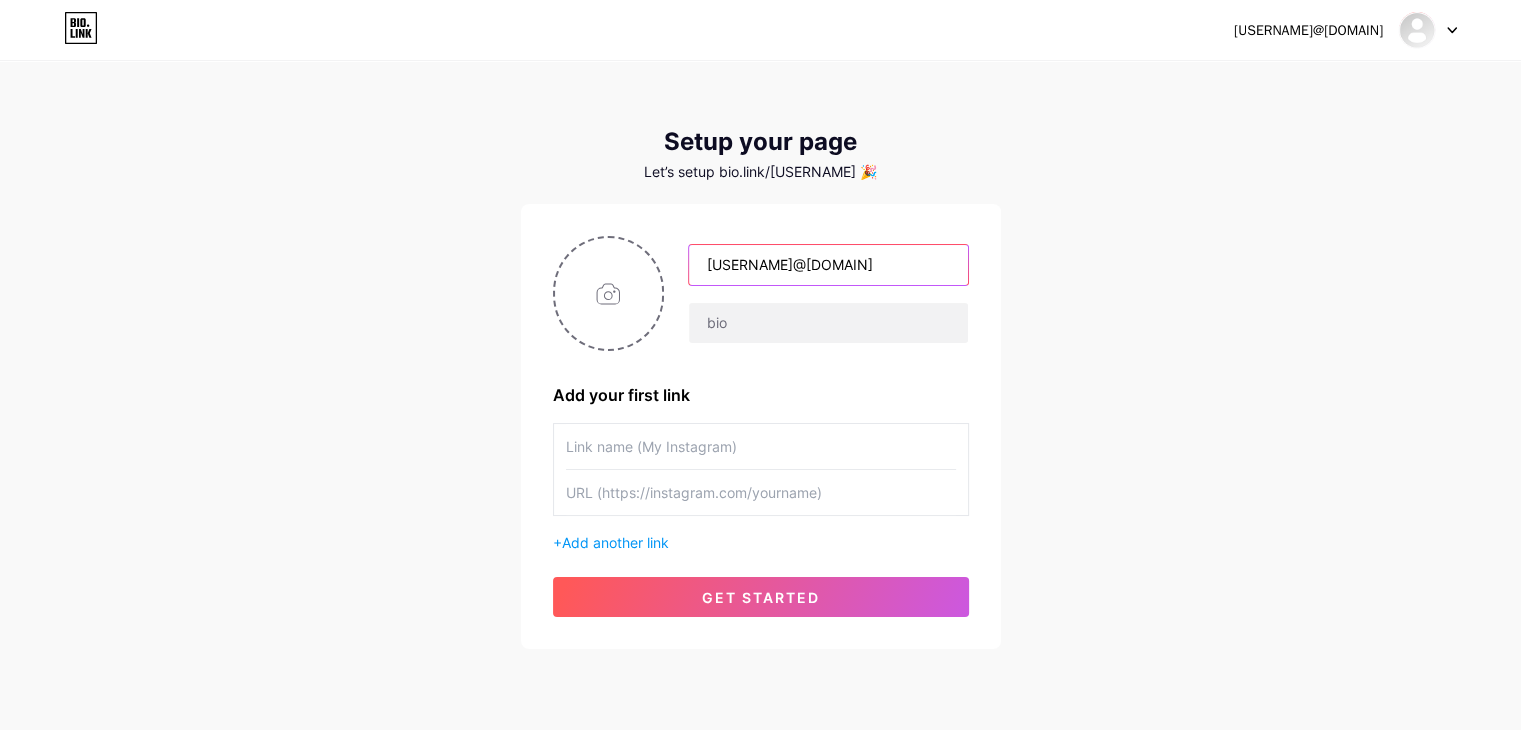 drag, startPoint x: 902, startPoint y: 262, endPoint x: 746, endPoint y: 277, distance: 156.7195 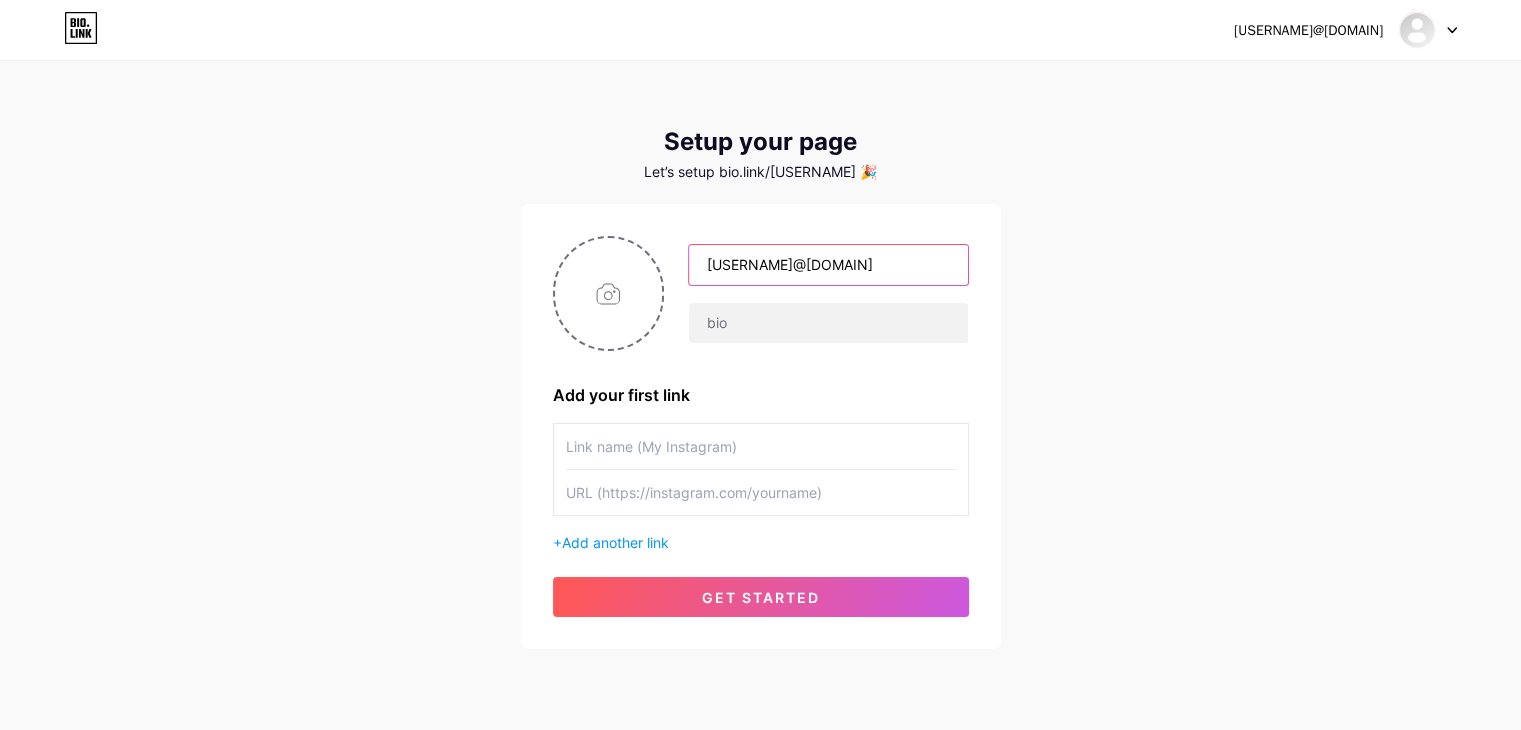 click on "[USERNAME]@[DOMAIN]" at bounding box center [828, 265] 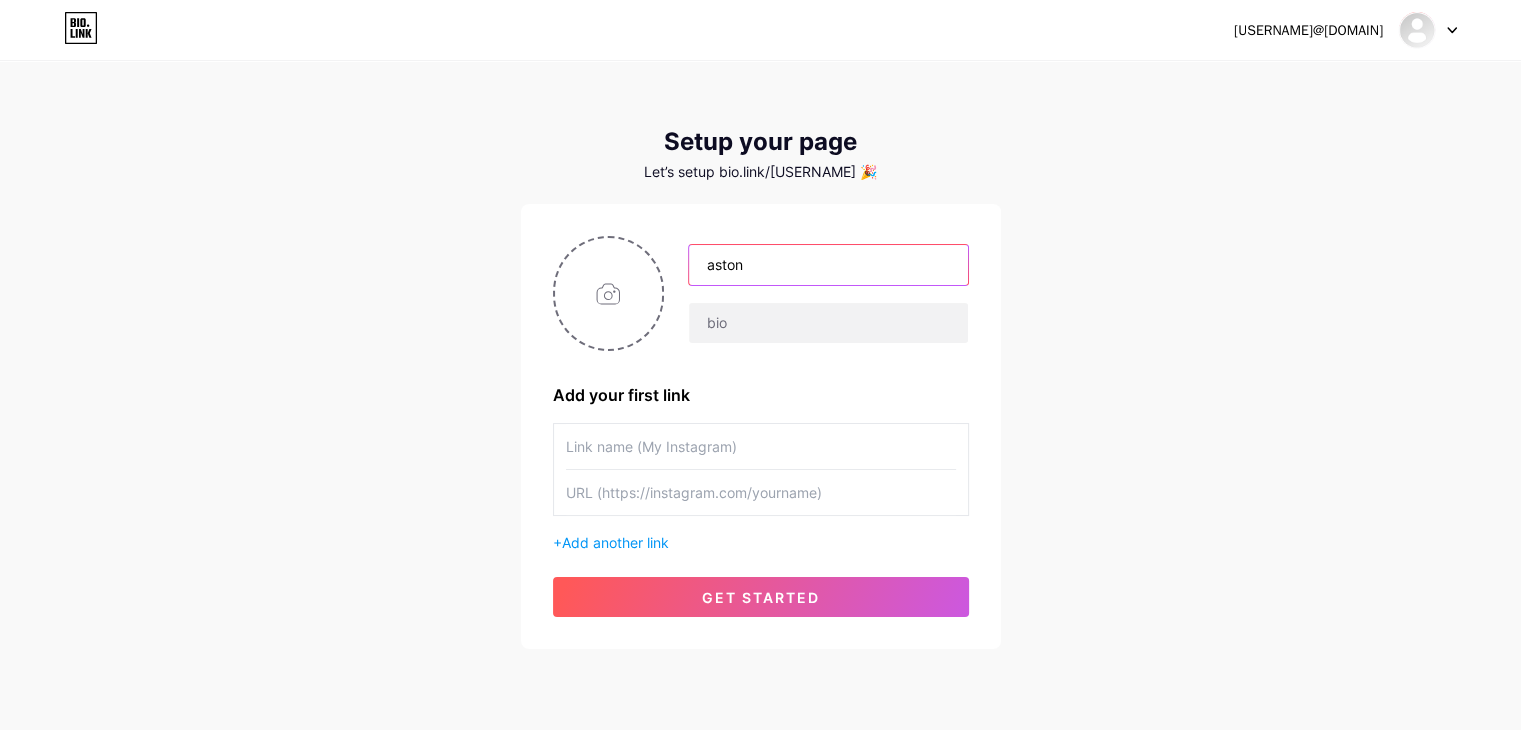 click on "aston" at bounding box center [828, 265] 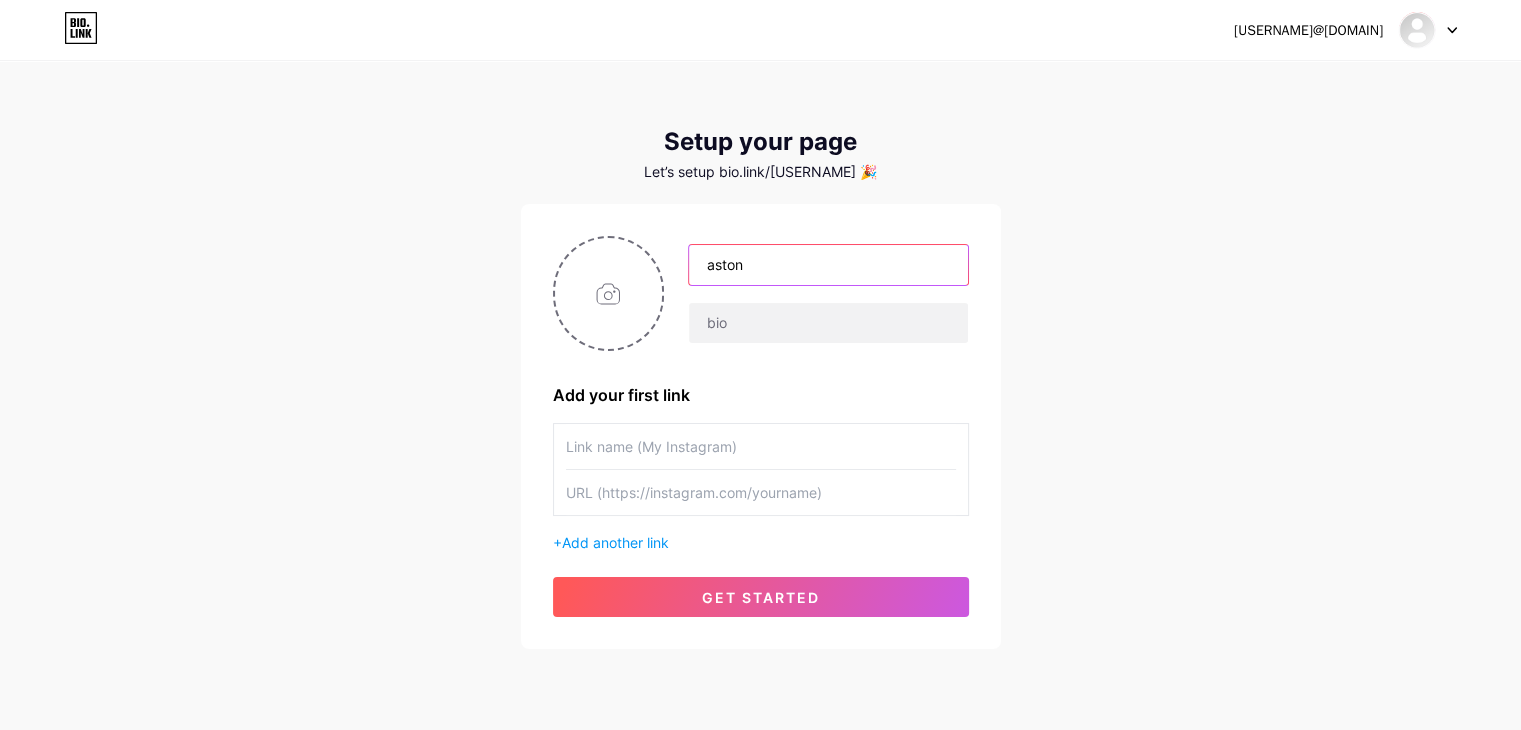 drag, startPoint x: 770, startPoint y: 277, endPoint x: 675, endPoint y: 274, distance: 95.047356 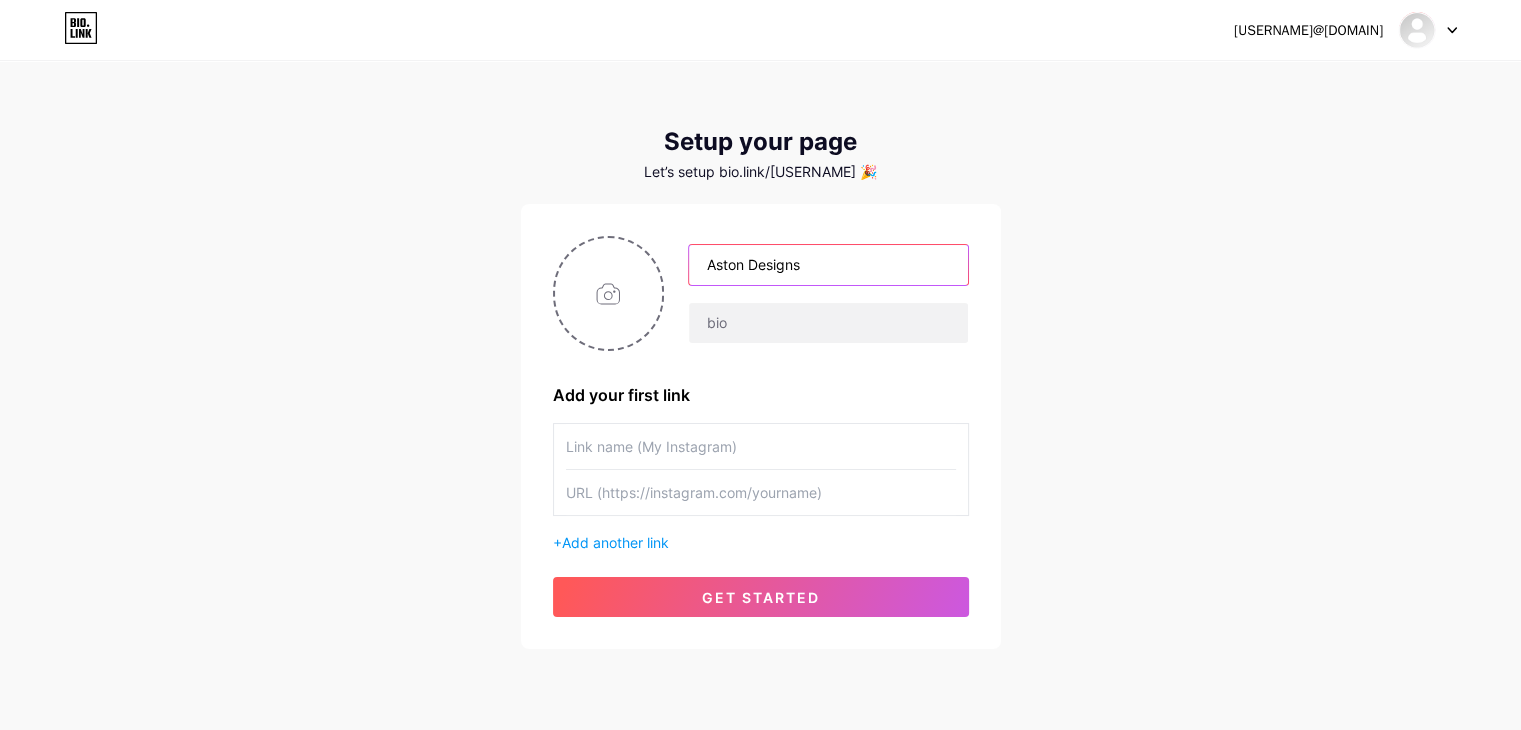 type on "Aston Designs" 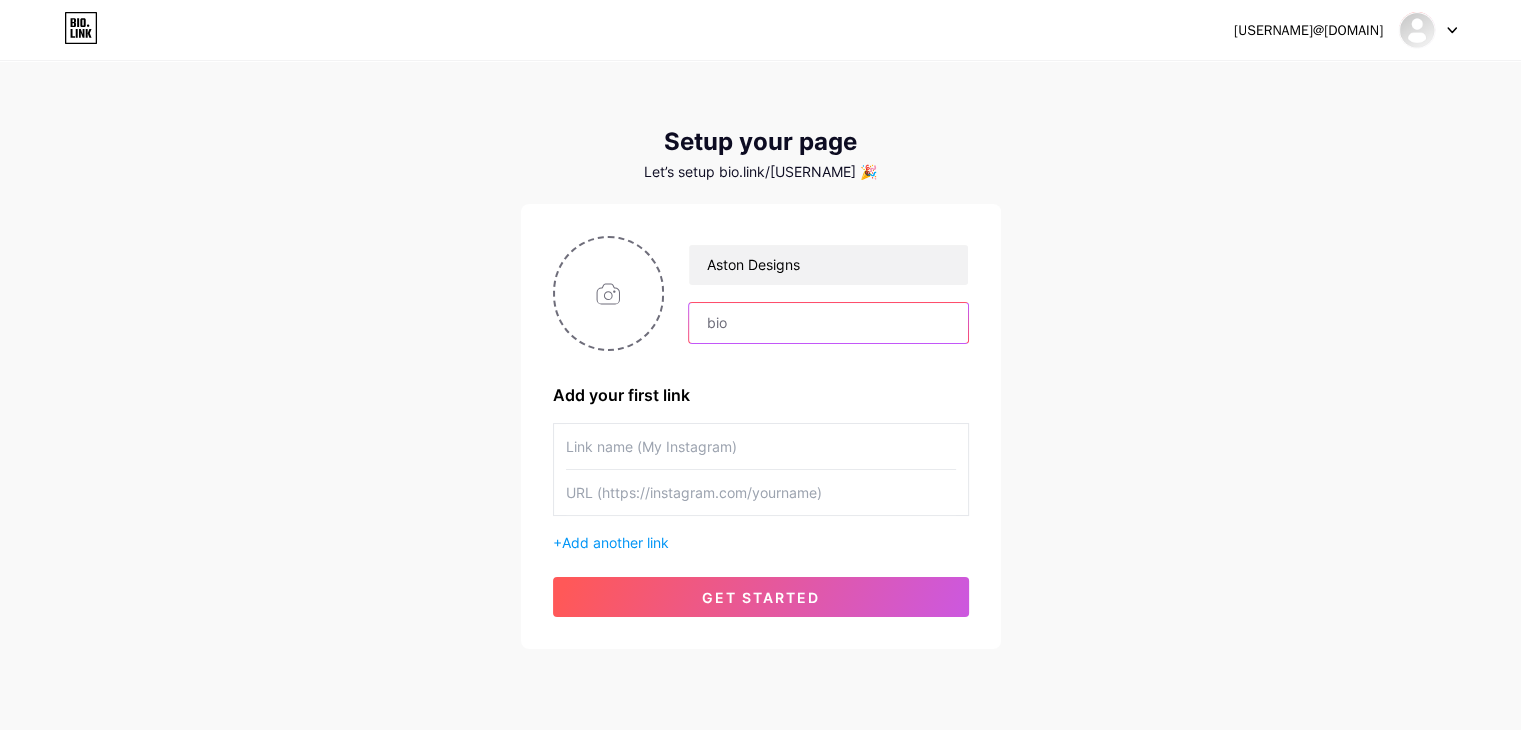 click at bounding box center (828, 323) 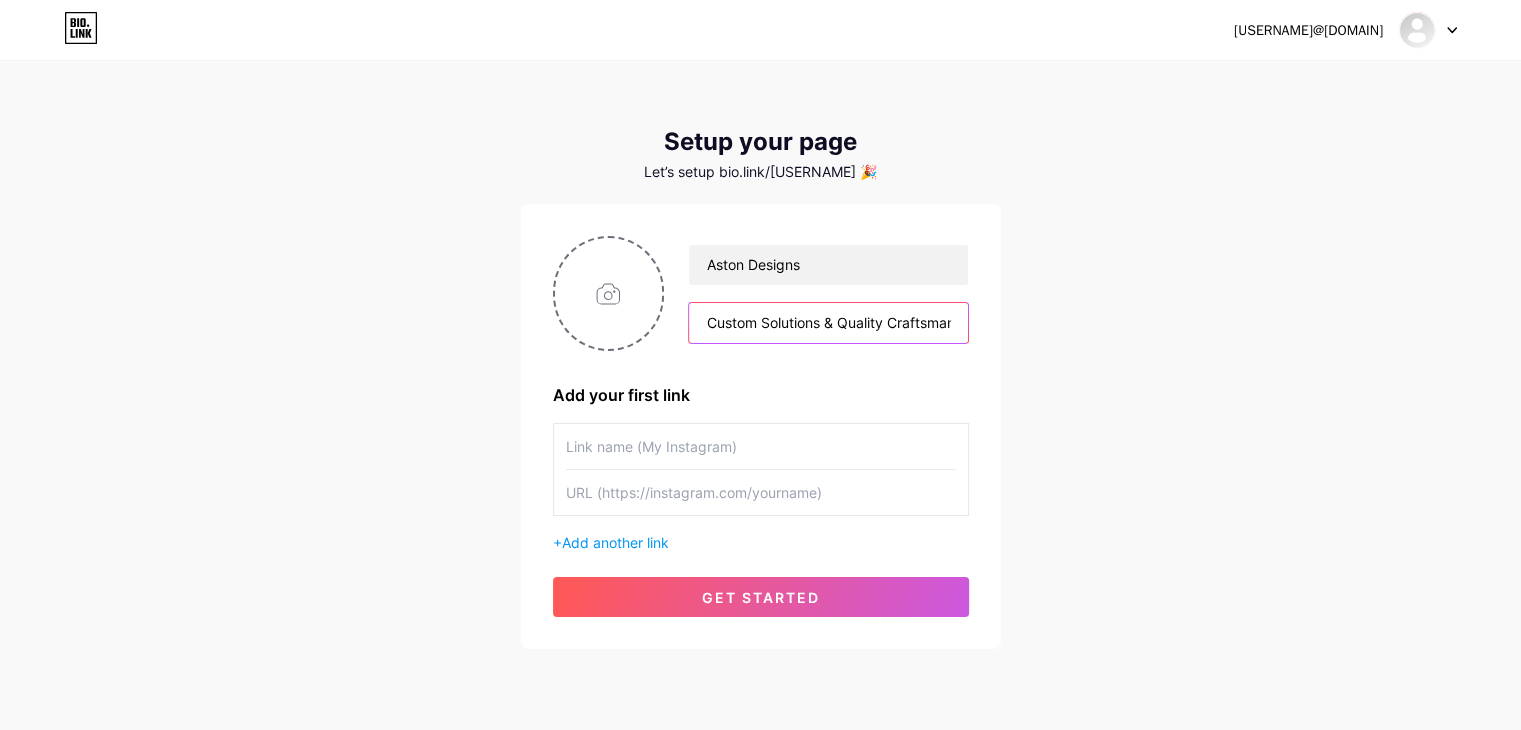 scroll, scrollTop: 0, scrollLeft: 34, axis: horizontal 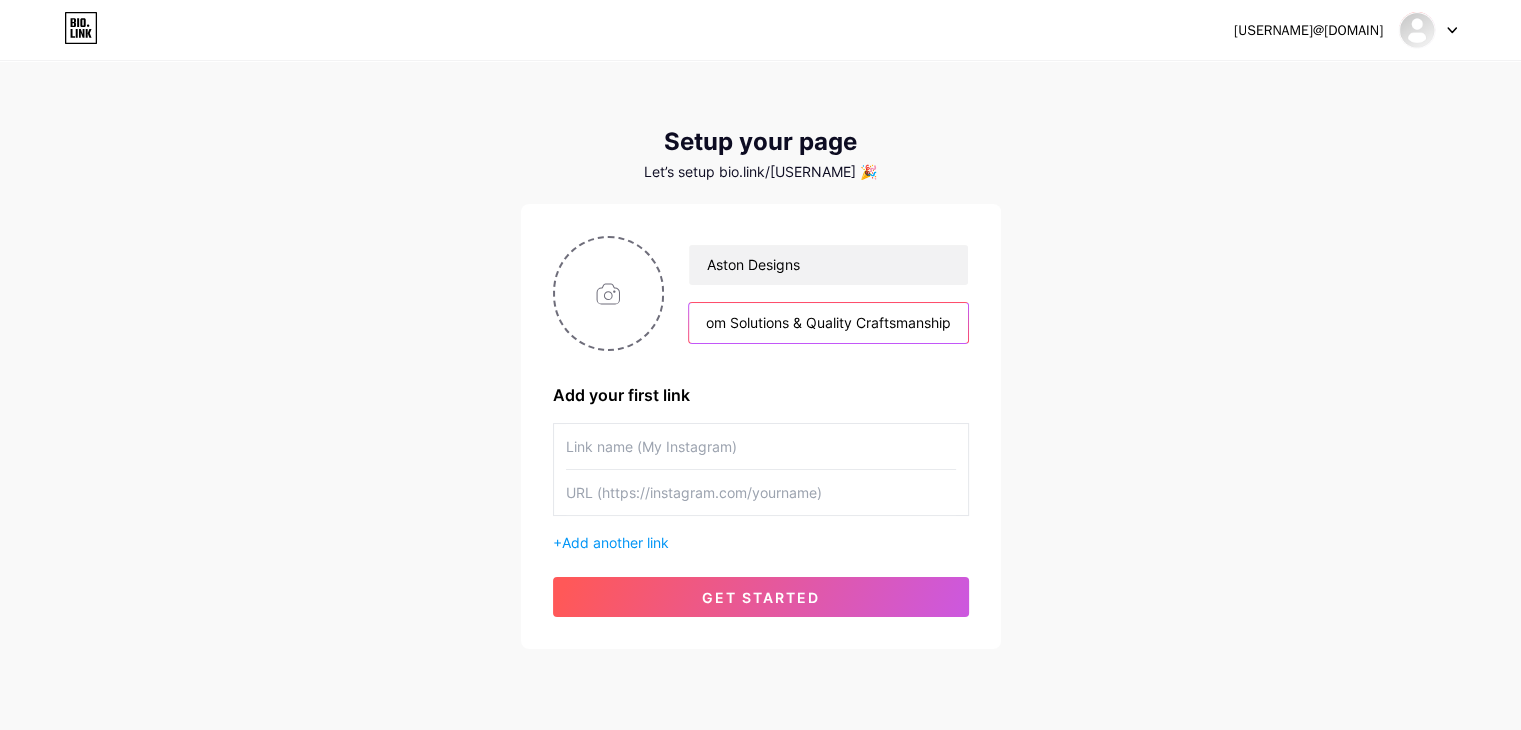 type on "Custom Solutions & Quality Craftsmanship" 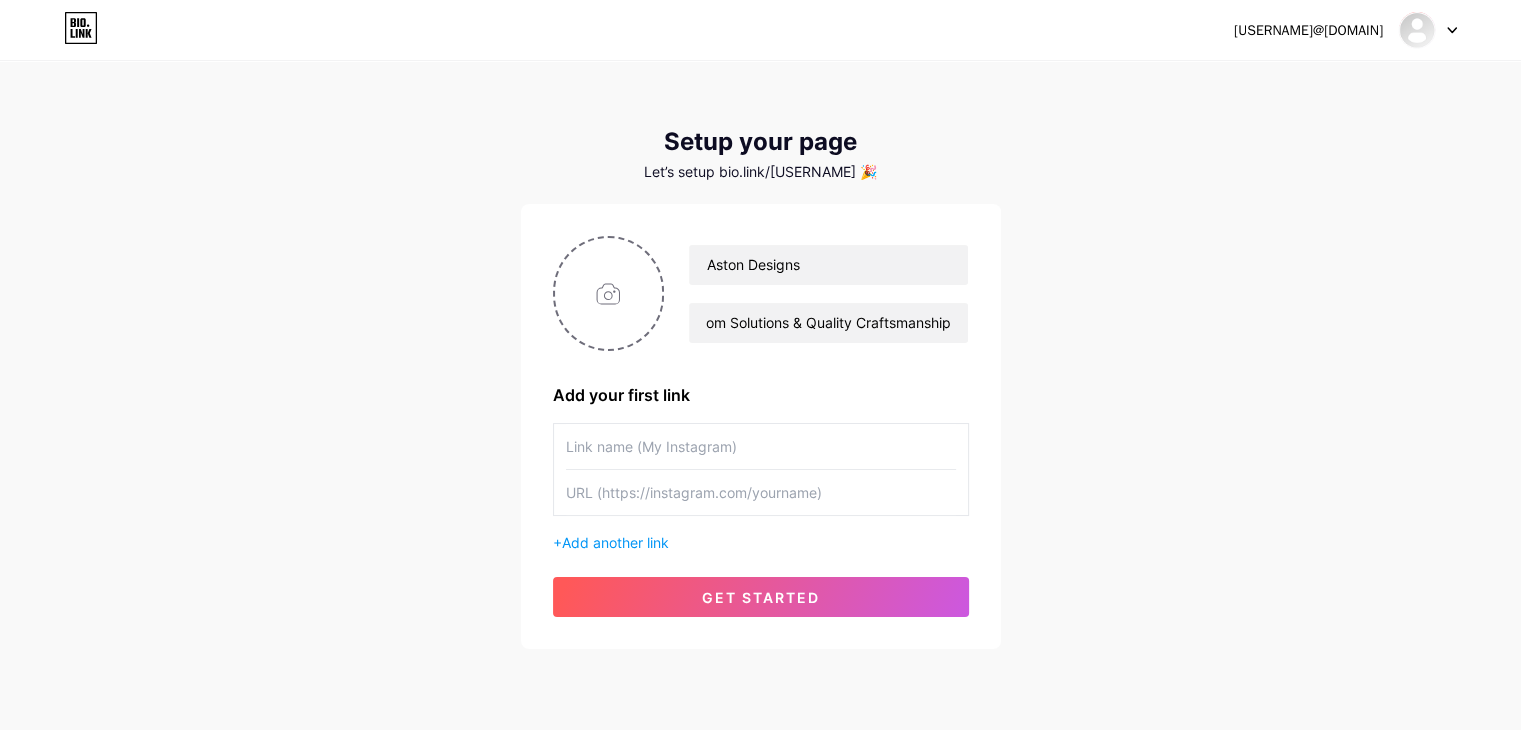 click at bounding box center (761, 446) 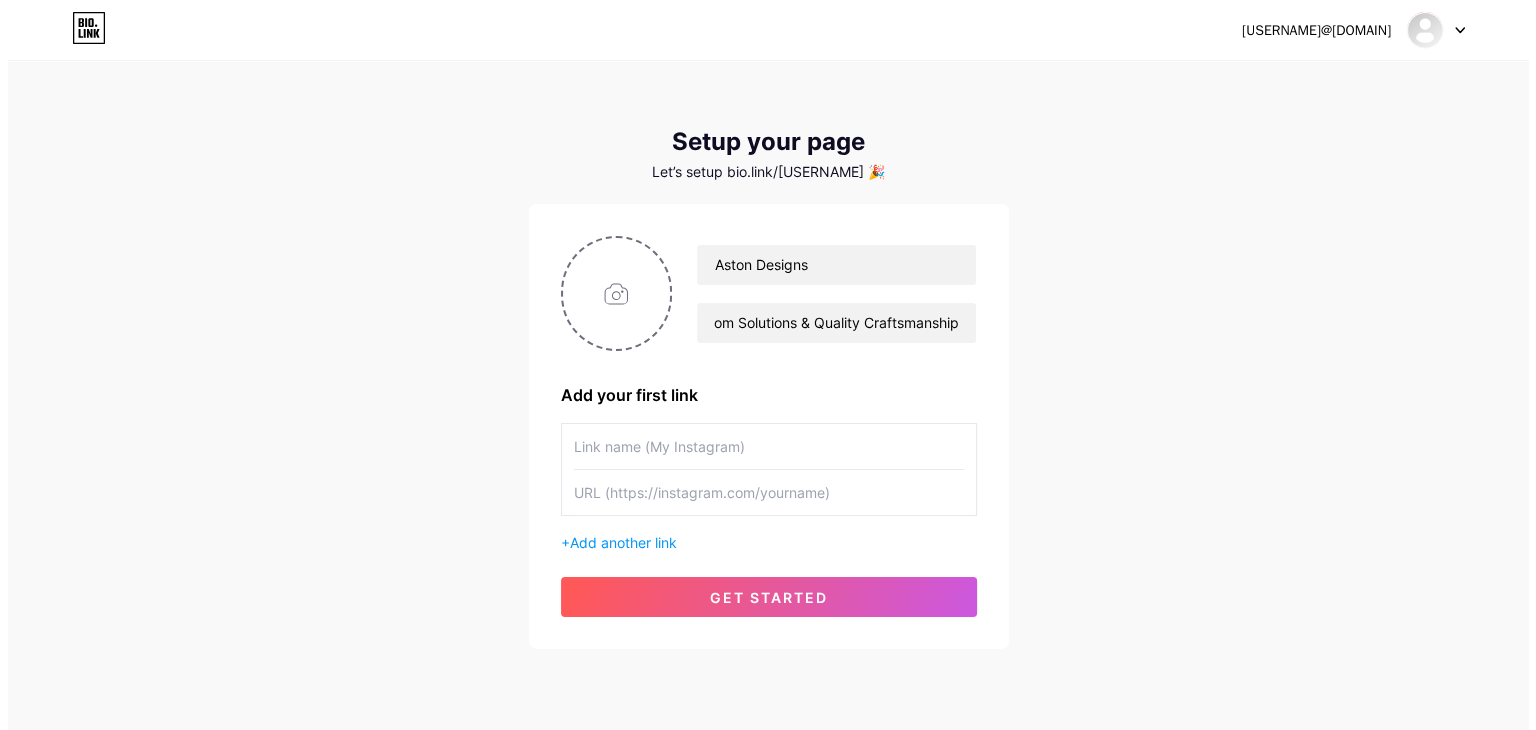 scroll, scrollTop: 0, scrollLeft: 0, axis: both 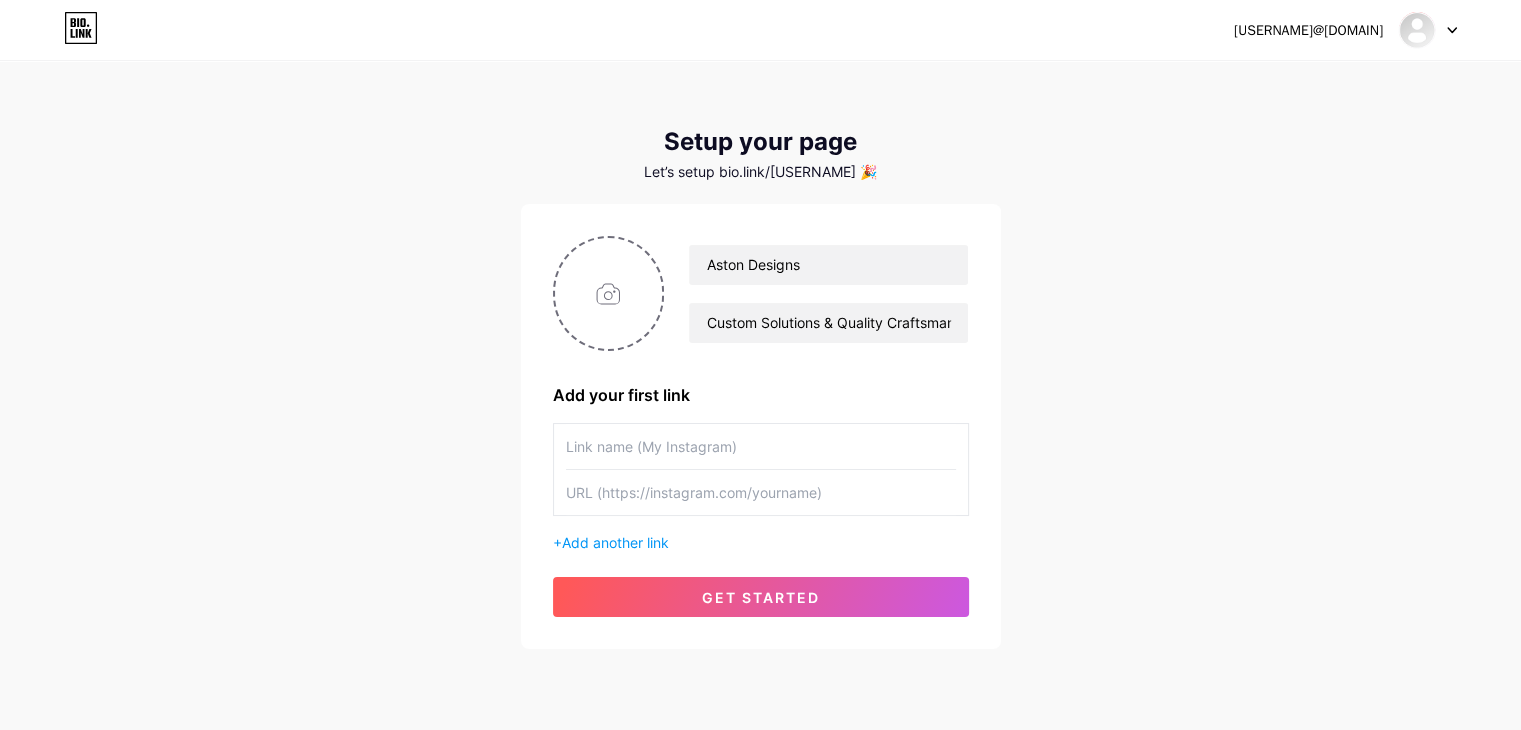 click at bounding box center [761, 446] 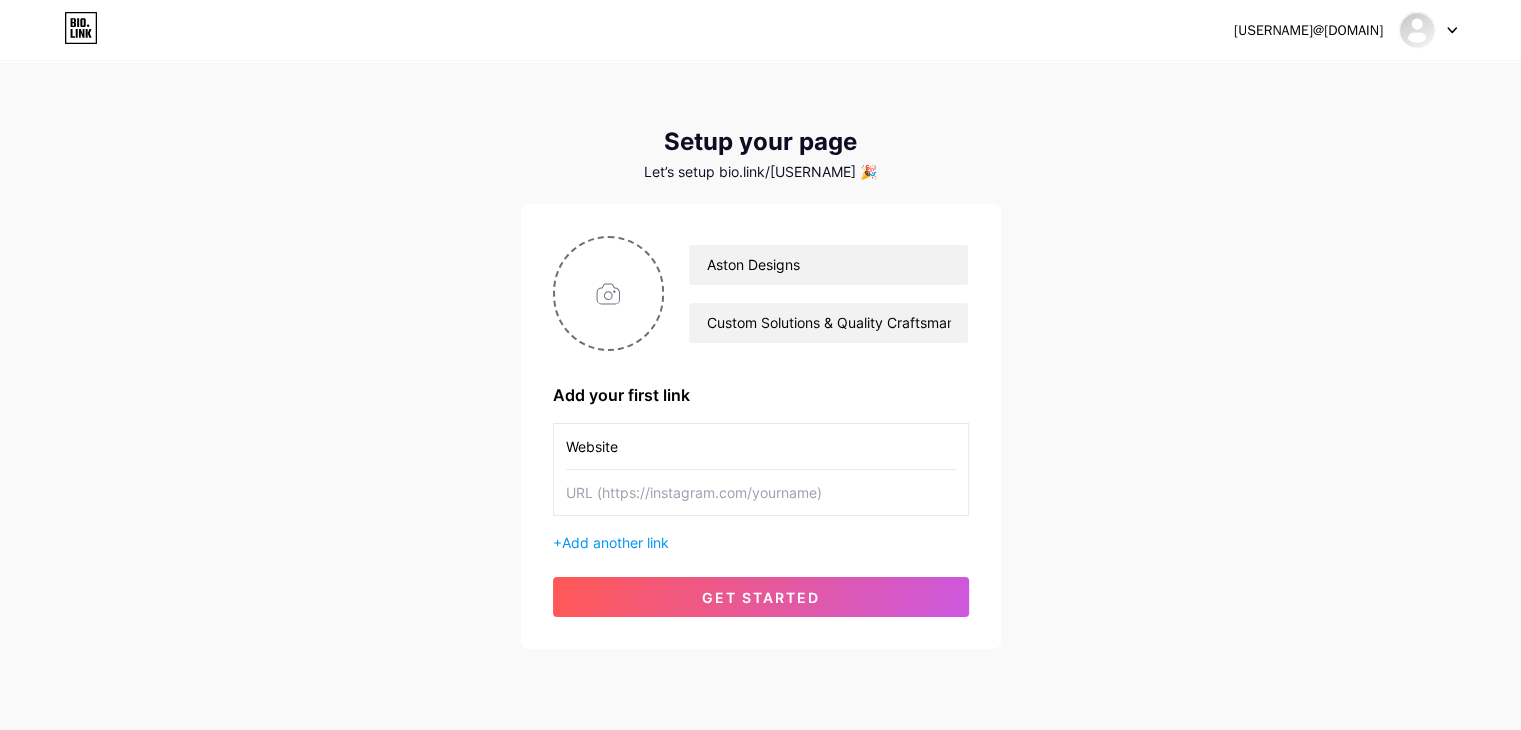 type on "Website" 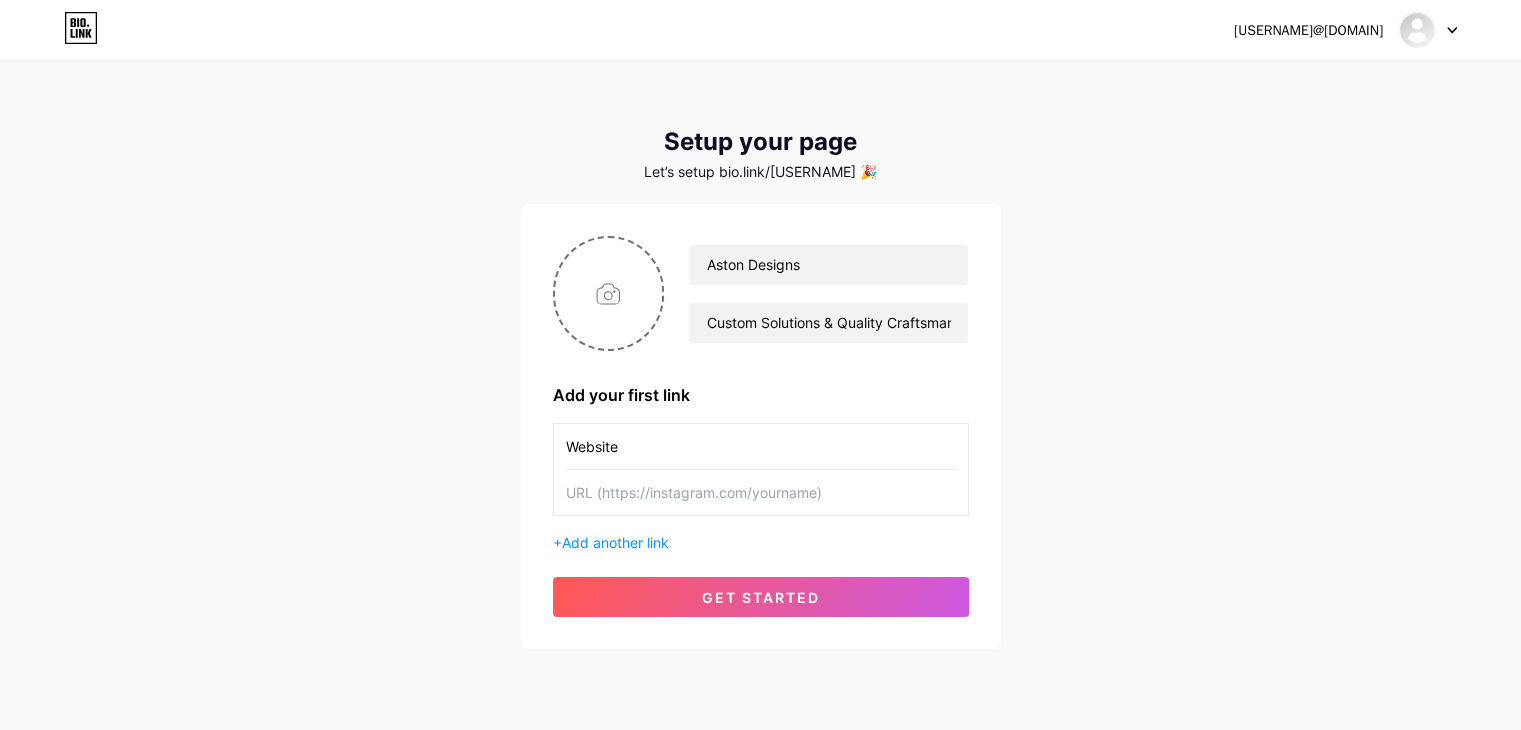 click at bounding box center (761, 492) 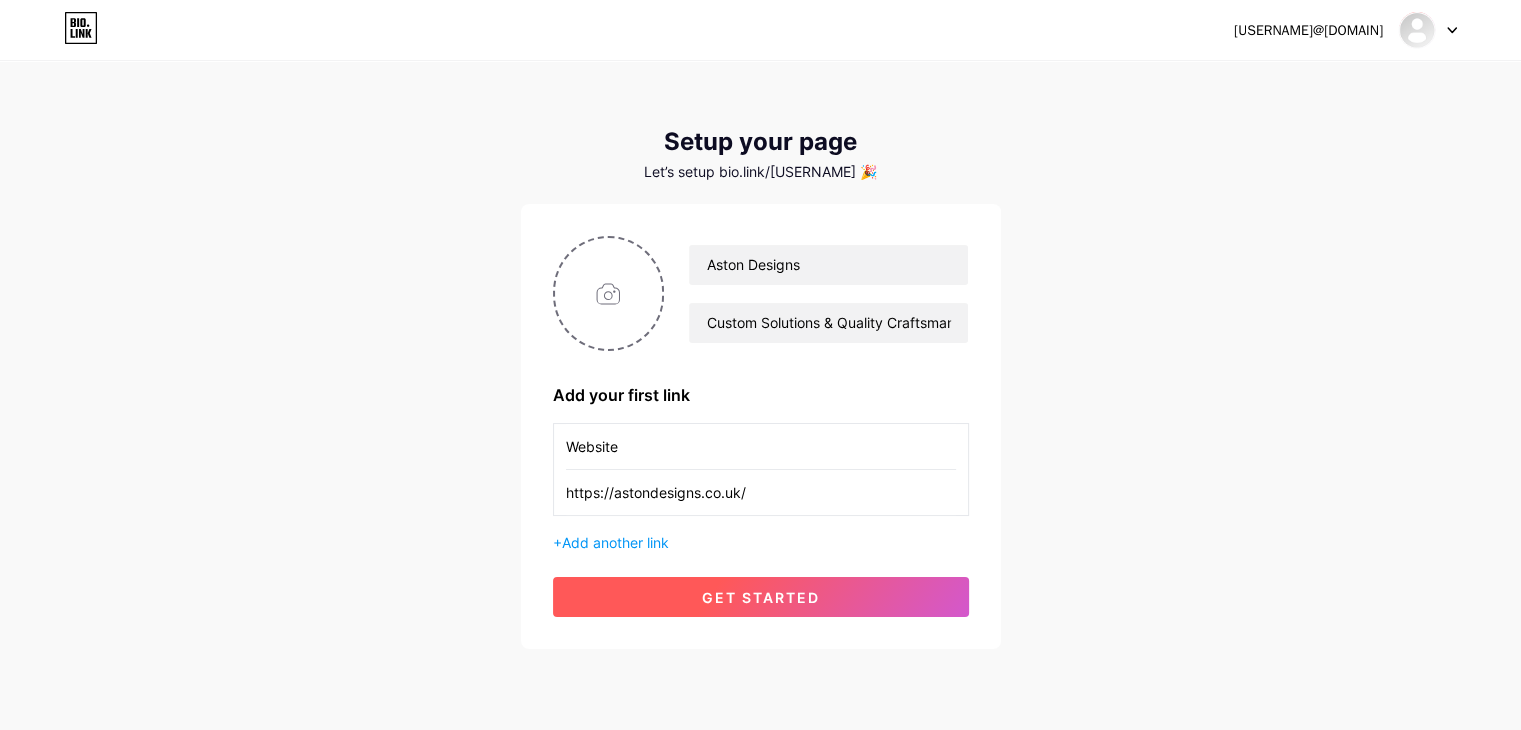 type on "https://astondesigns.co.uk/" 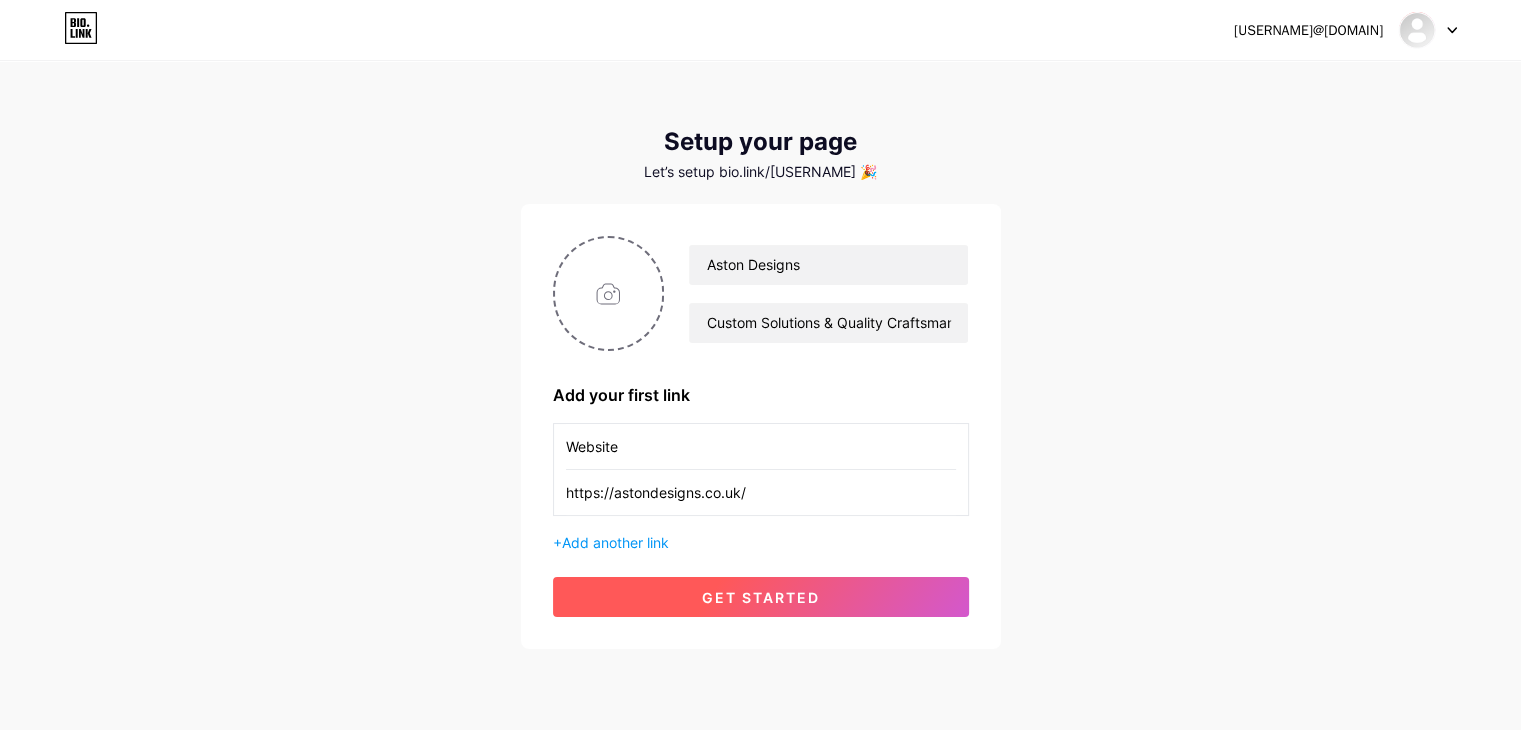 click on "get started" at bounding box center [761, 597] 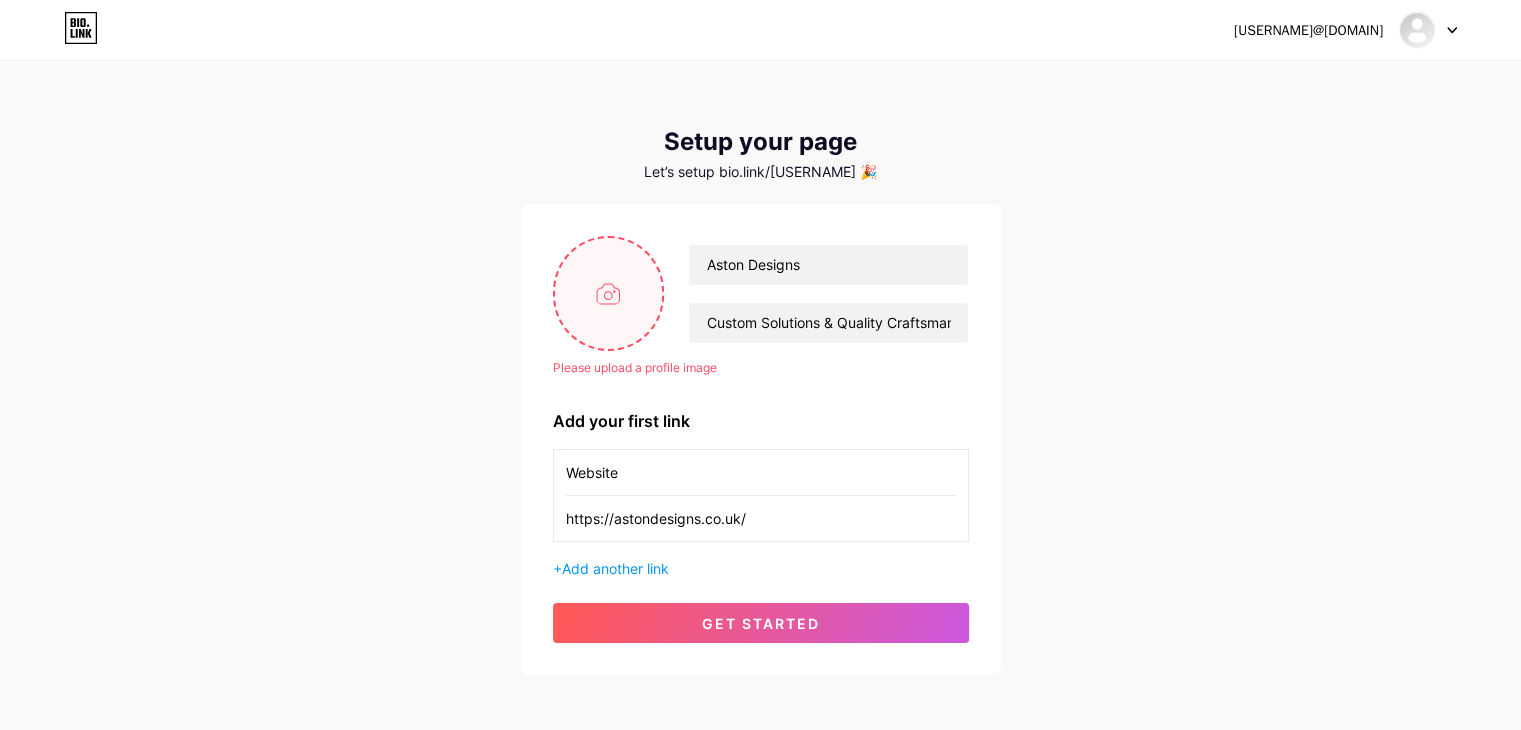 click at bounding box center (609, 293) 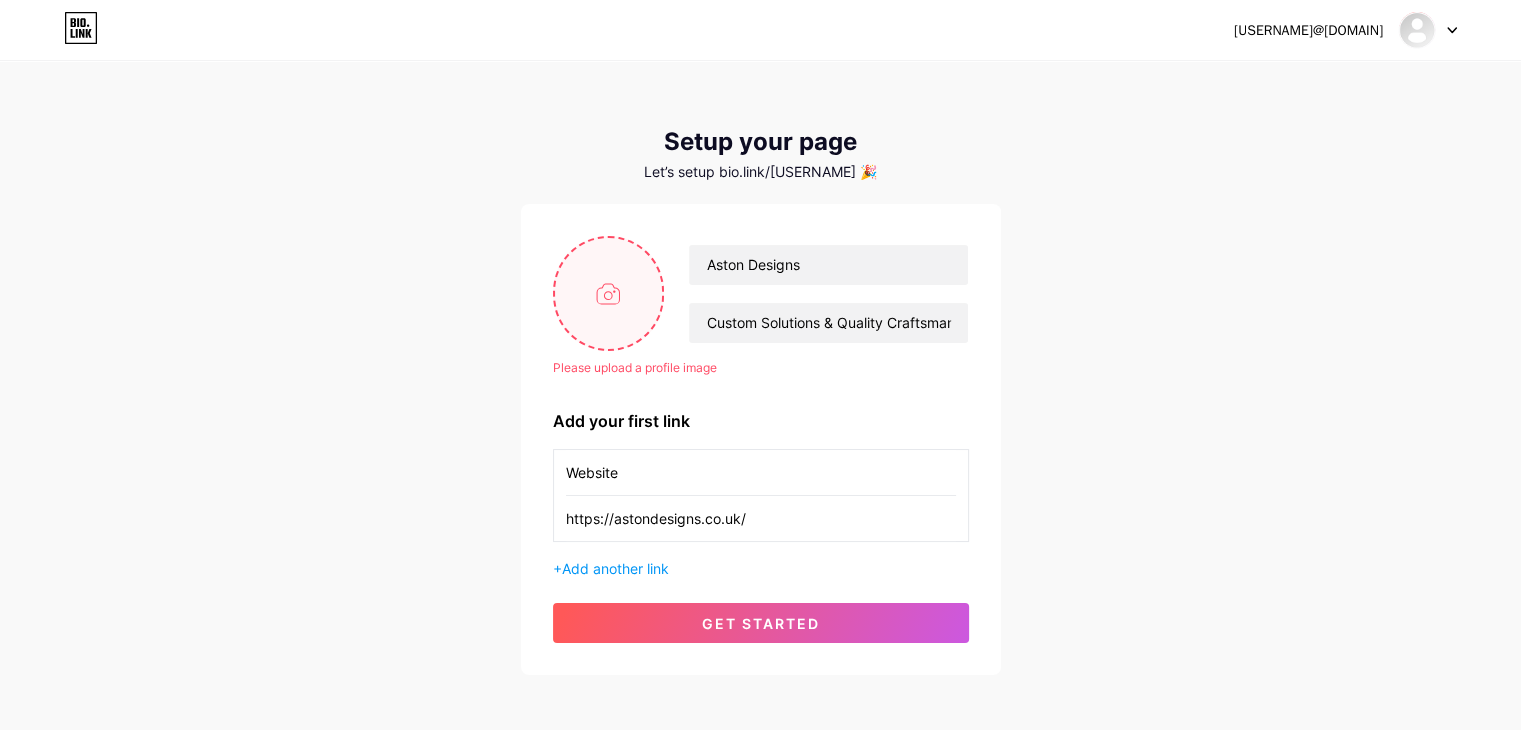 type on "C:\fakepath\[COMPANYNAME].jpg" 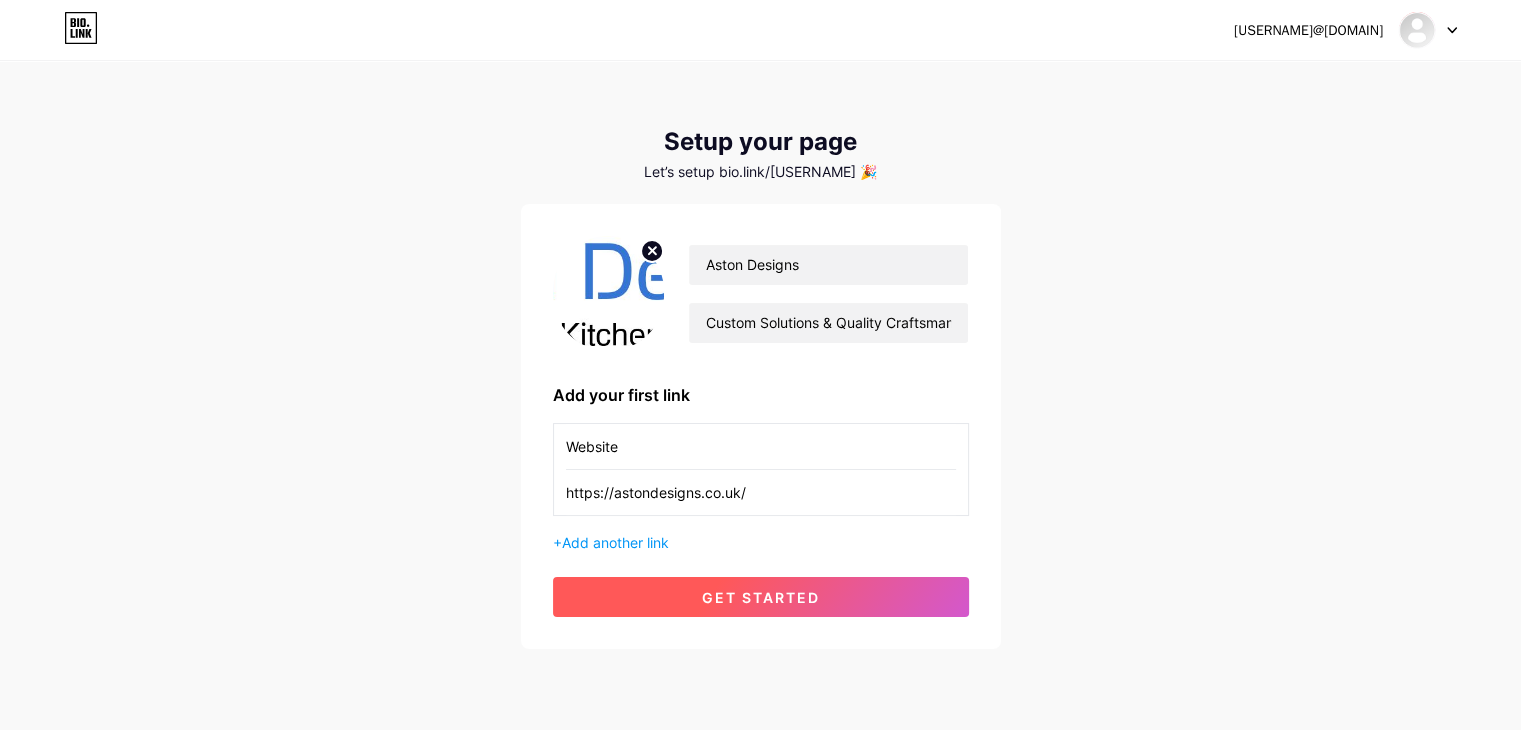click on "get started" at bounding box center [761, 597] 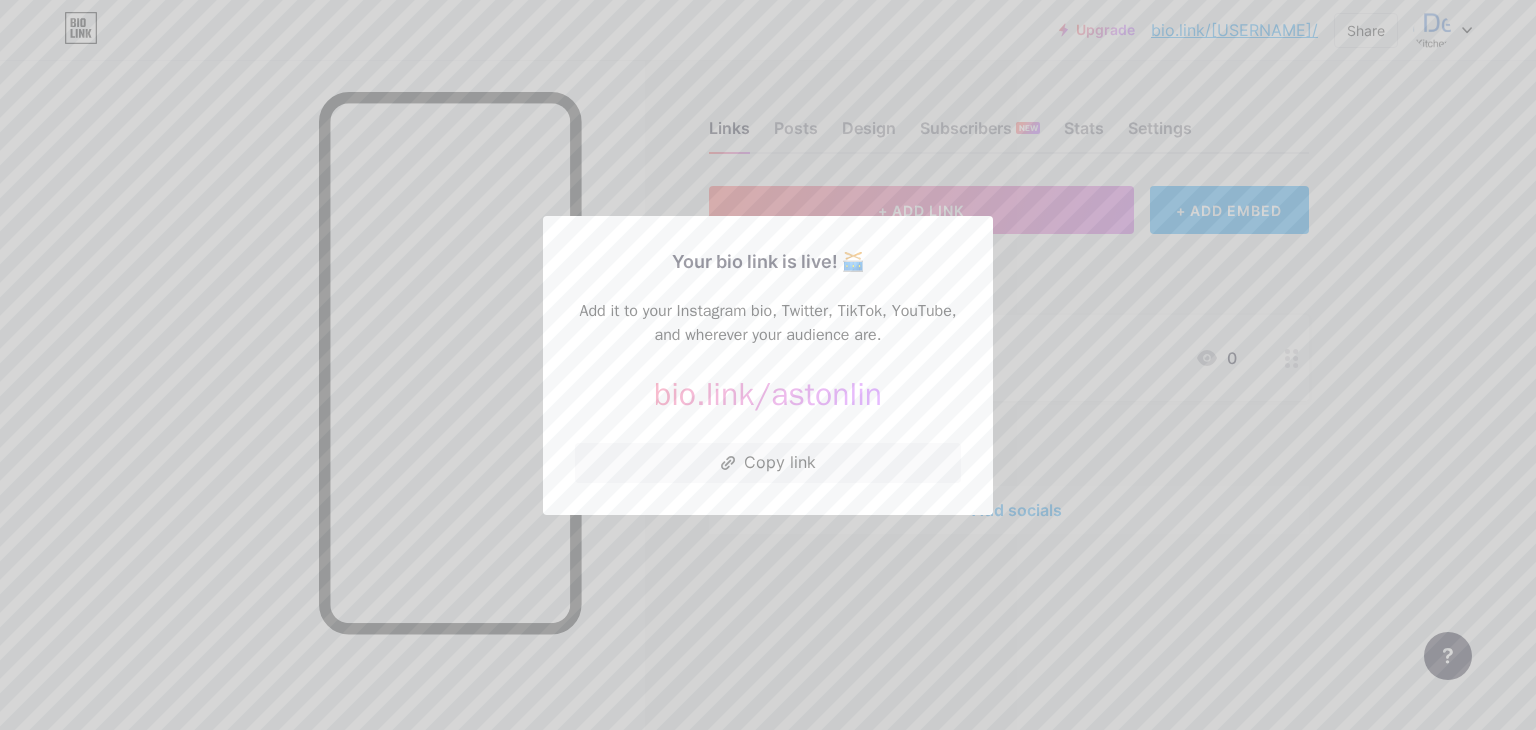 click at bounding box center (768, 365) 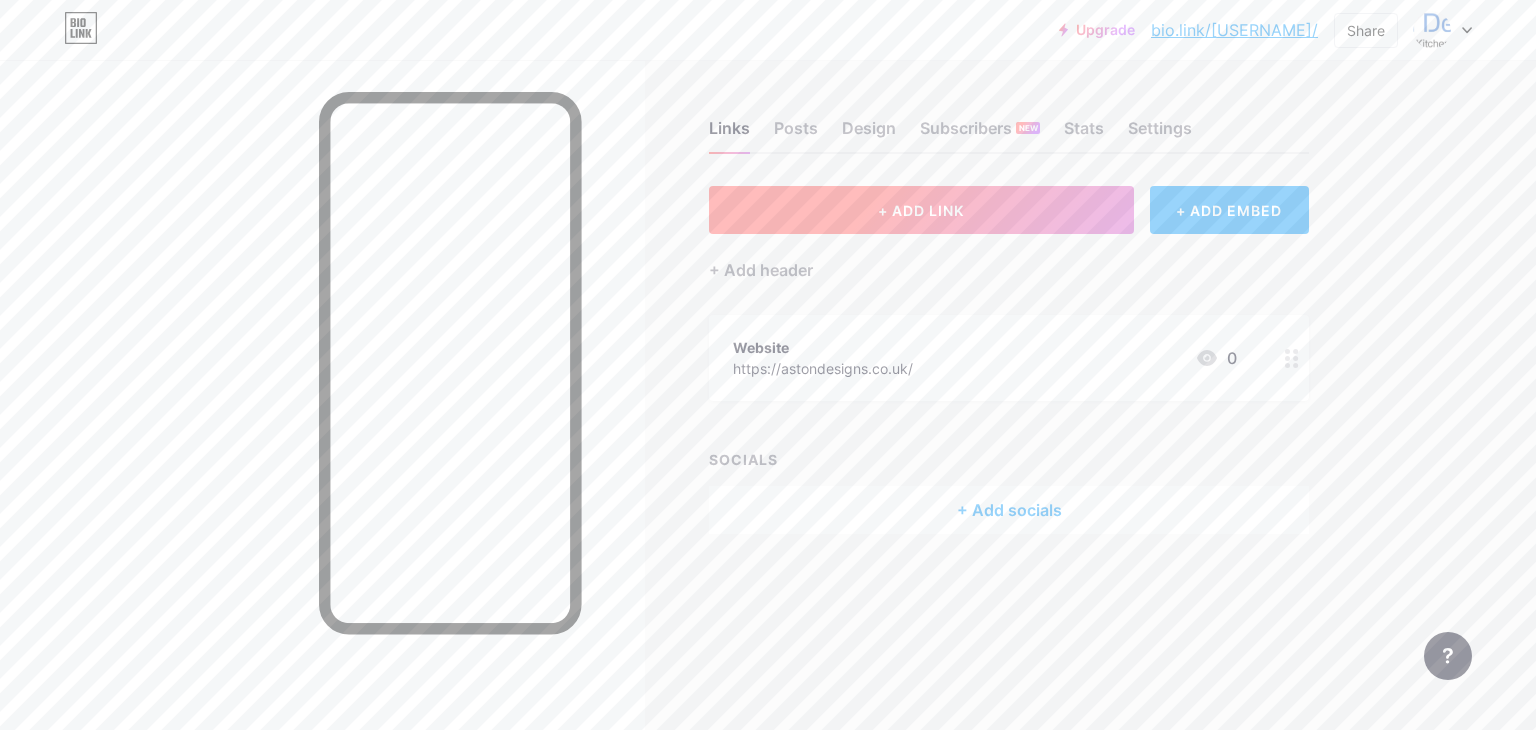click on "+ ADD LINK" at bounding box center (921, 210) 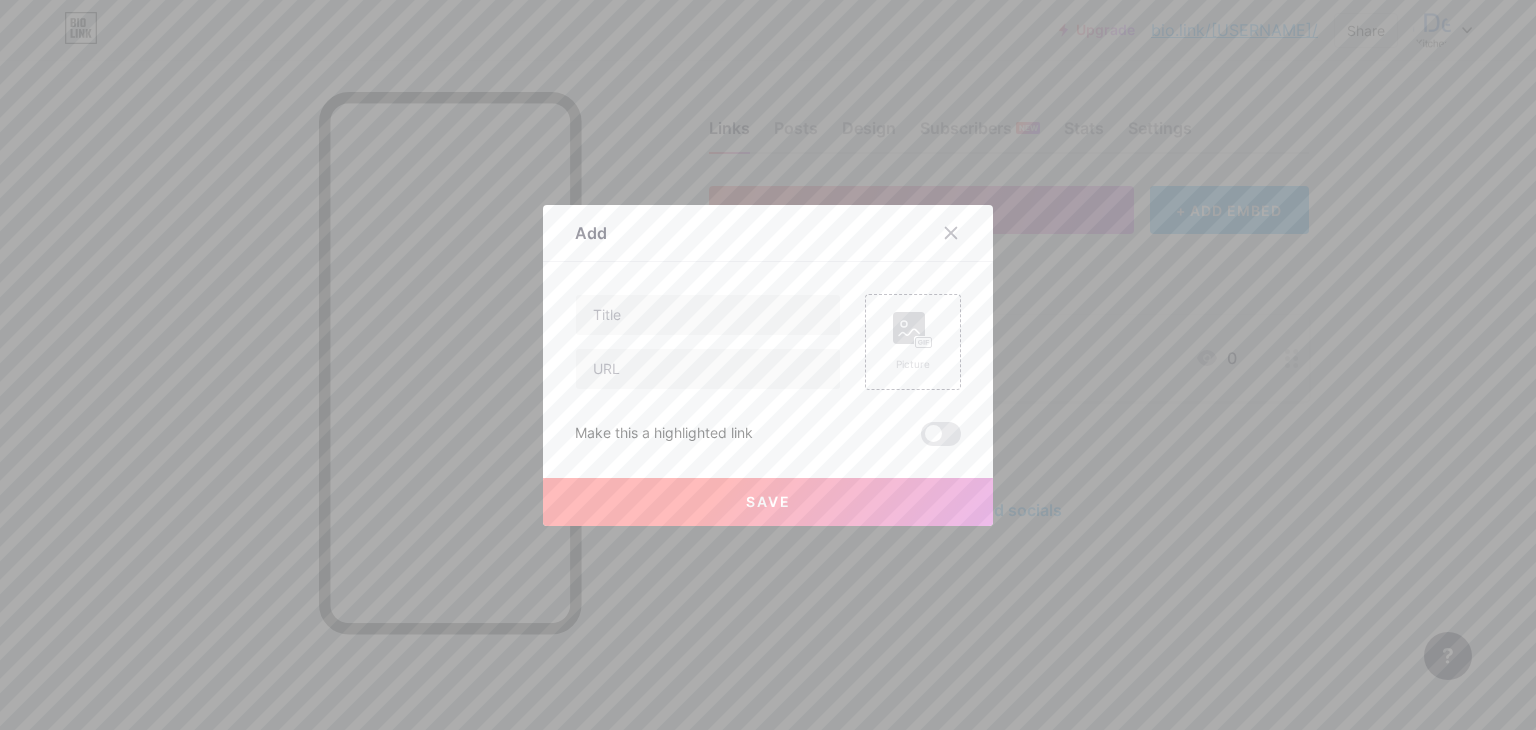 click at bounding box center [768, 365] 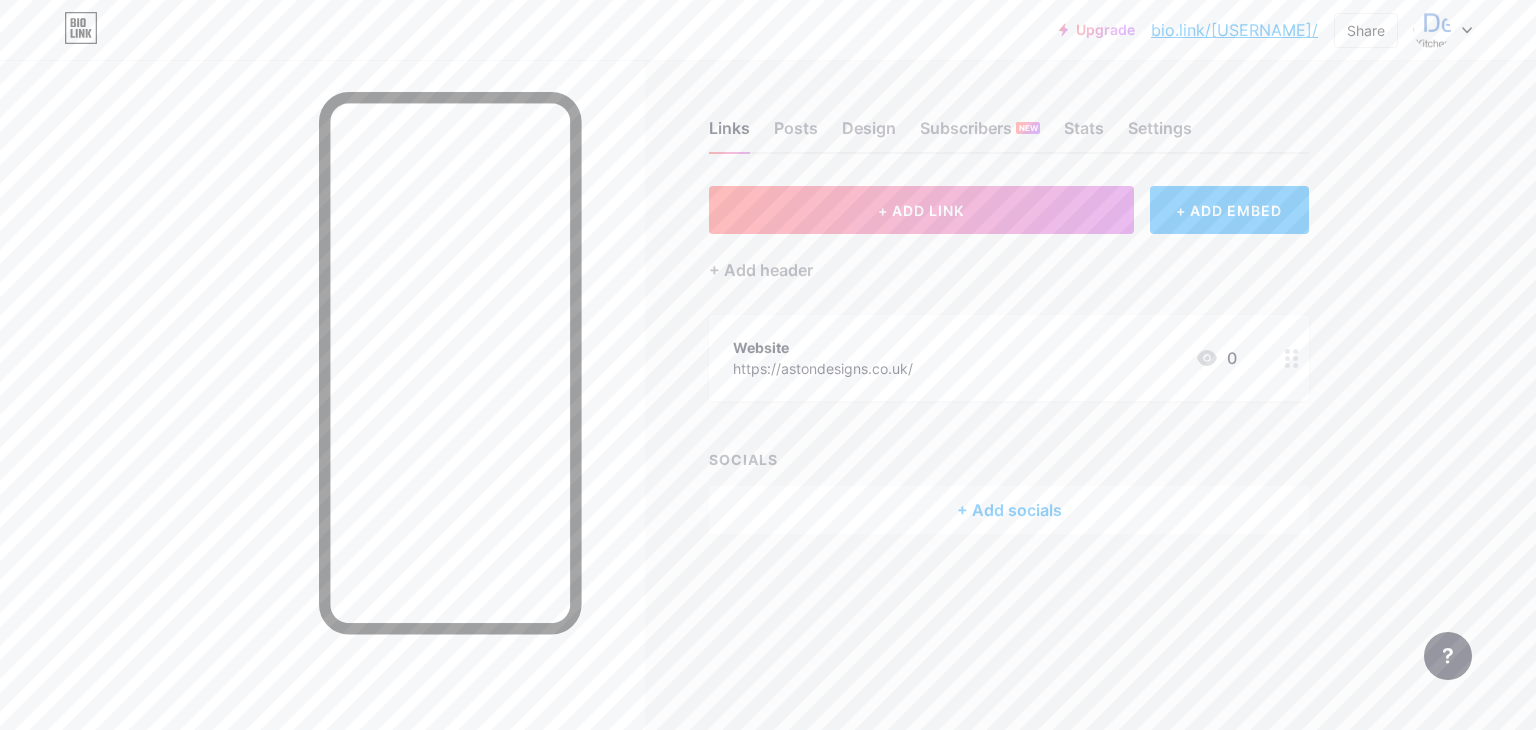 click on "+ ADD EMBED" at bounding box center (1229, 210) 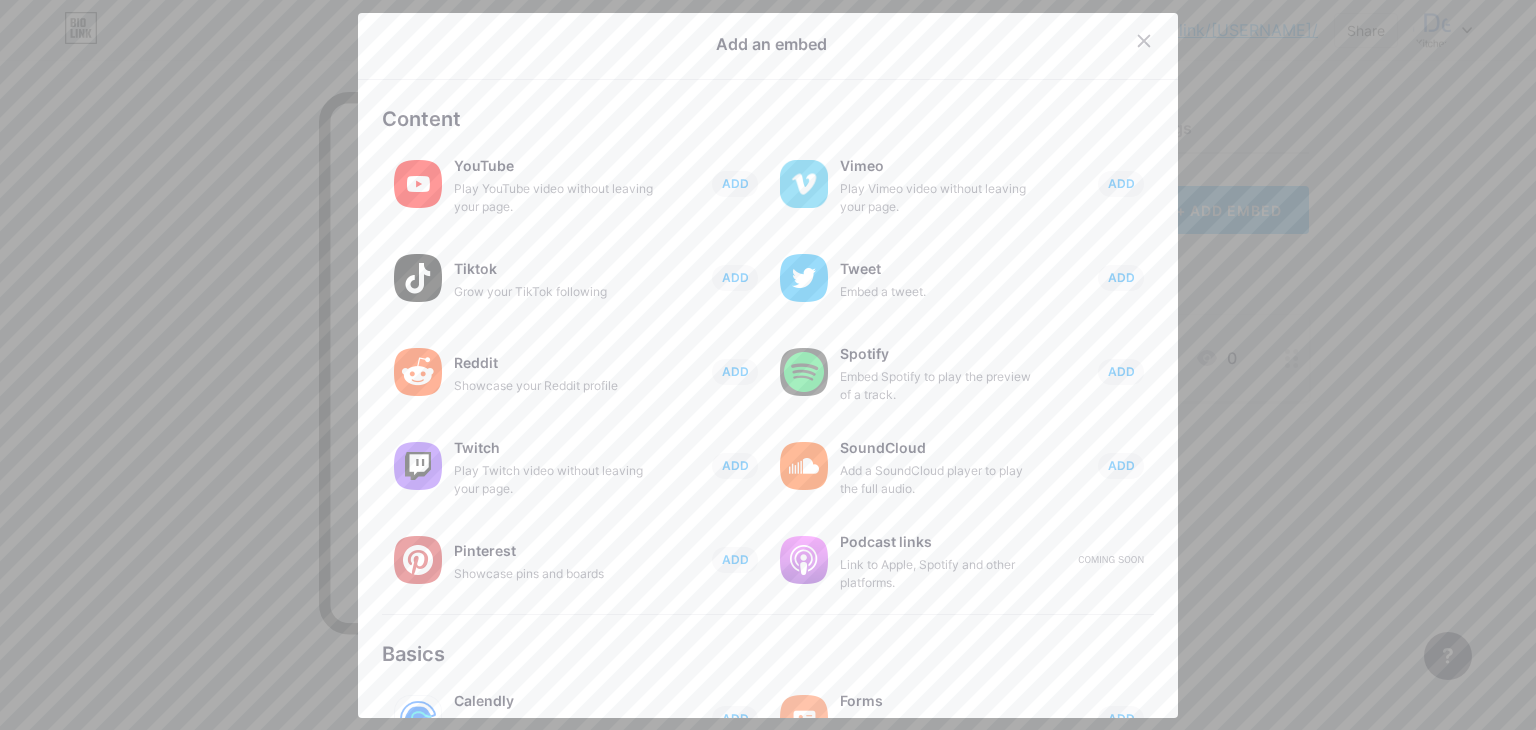 scroll, scrollTop: 0, scrollLeft: 0, axis: both 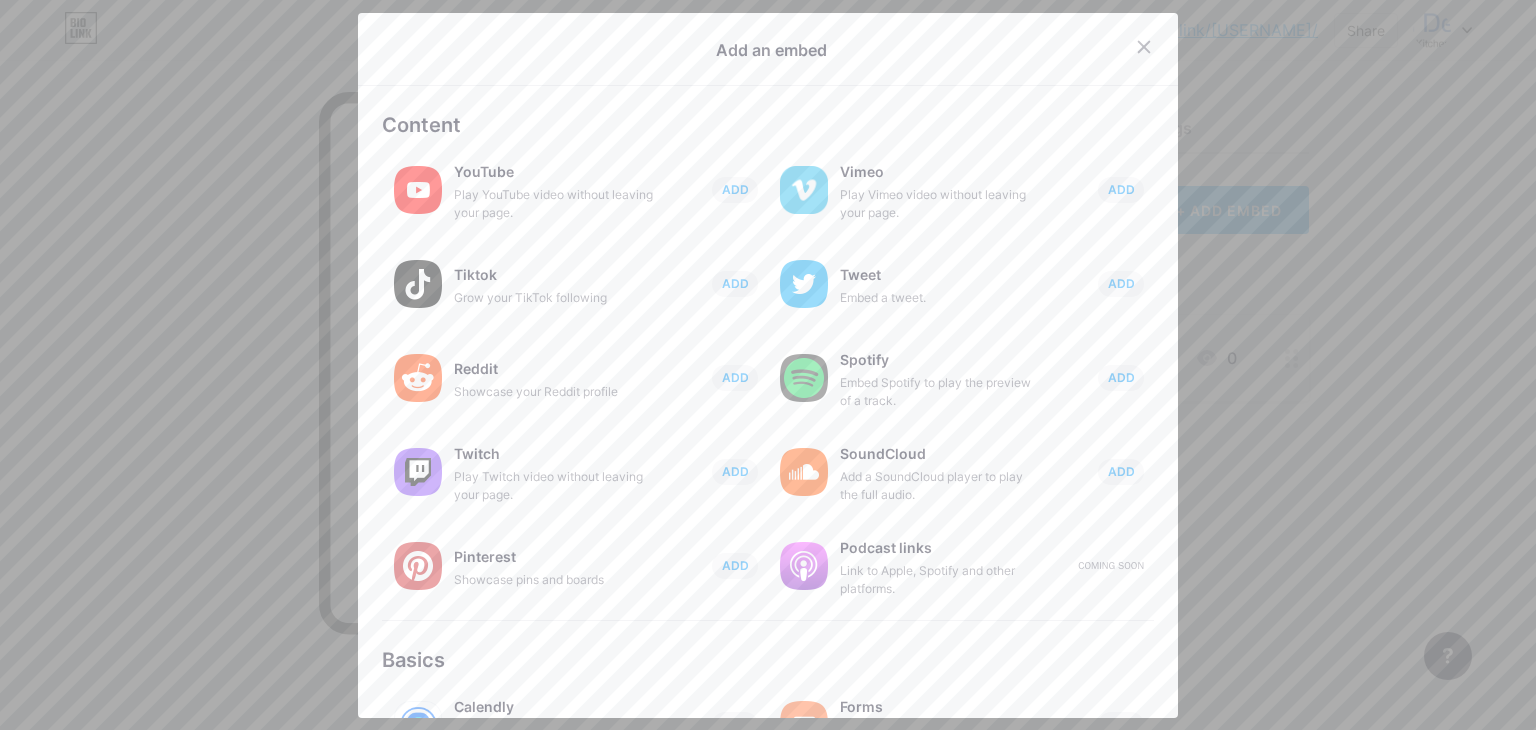 click at bounding box center (768, 365) 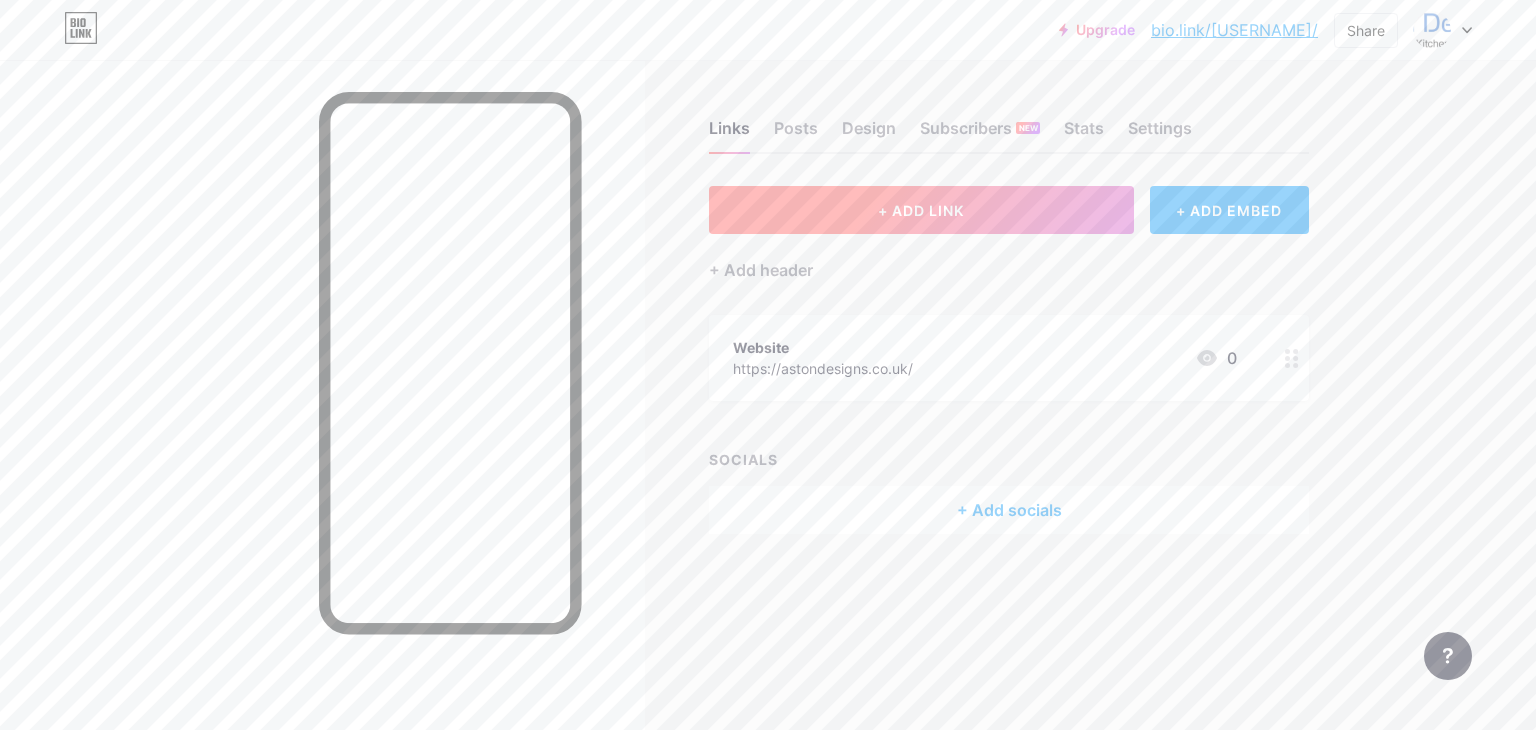 click on "+ ADD LINK" at bounding box center (921, 210) 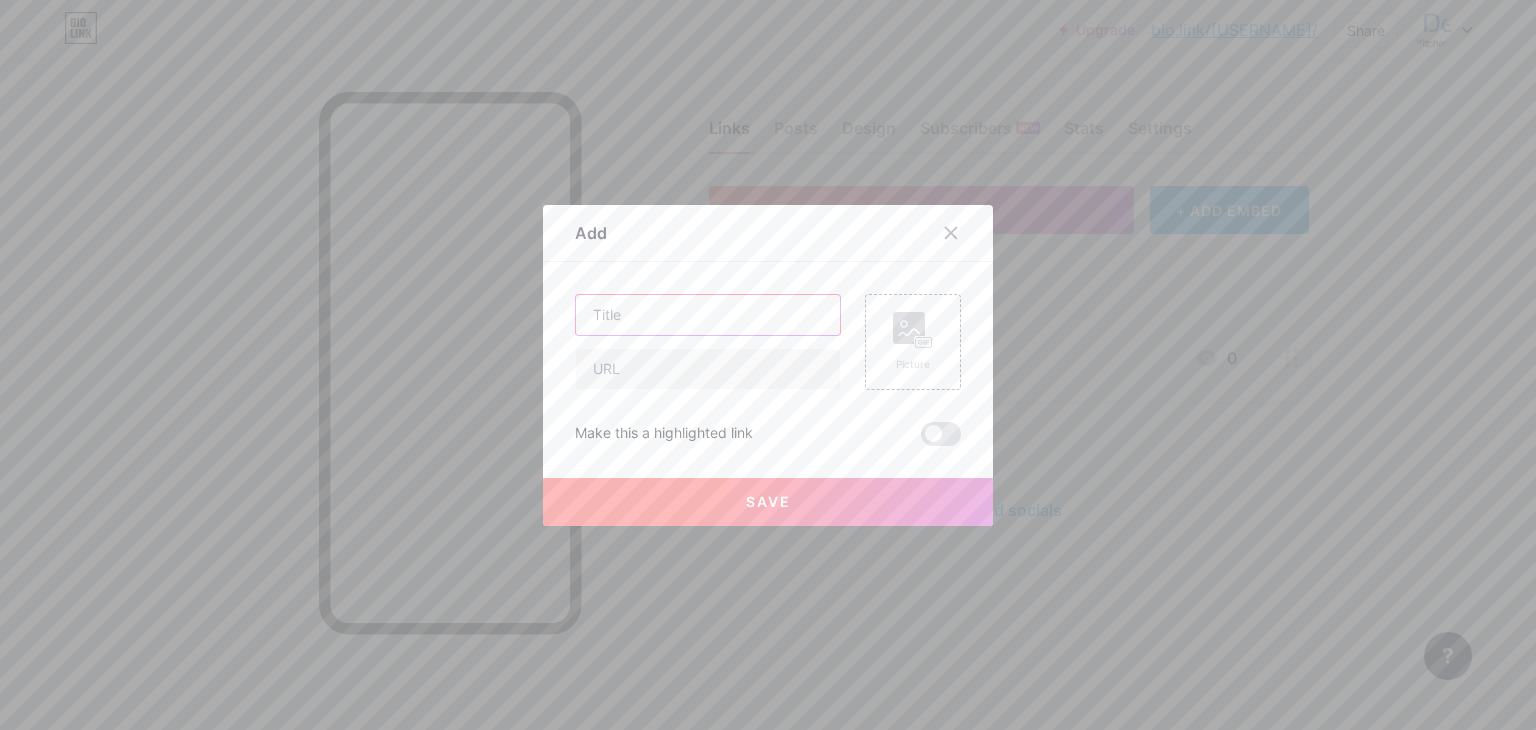 click at bounding box center [708, 315] 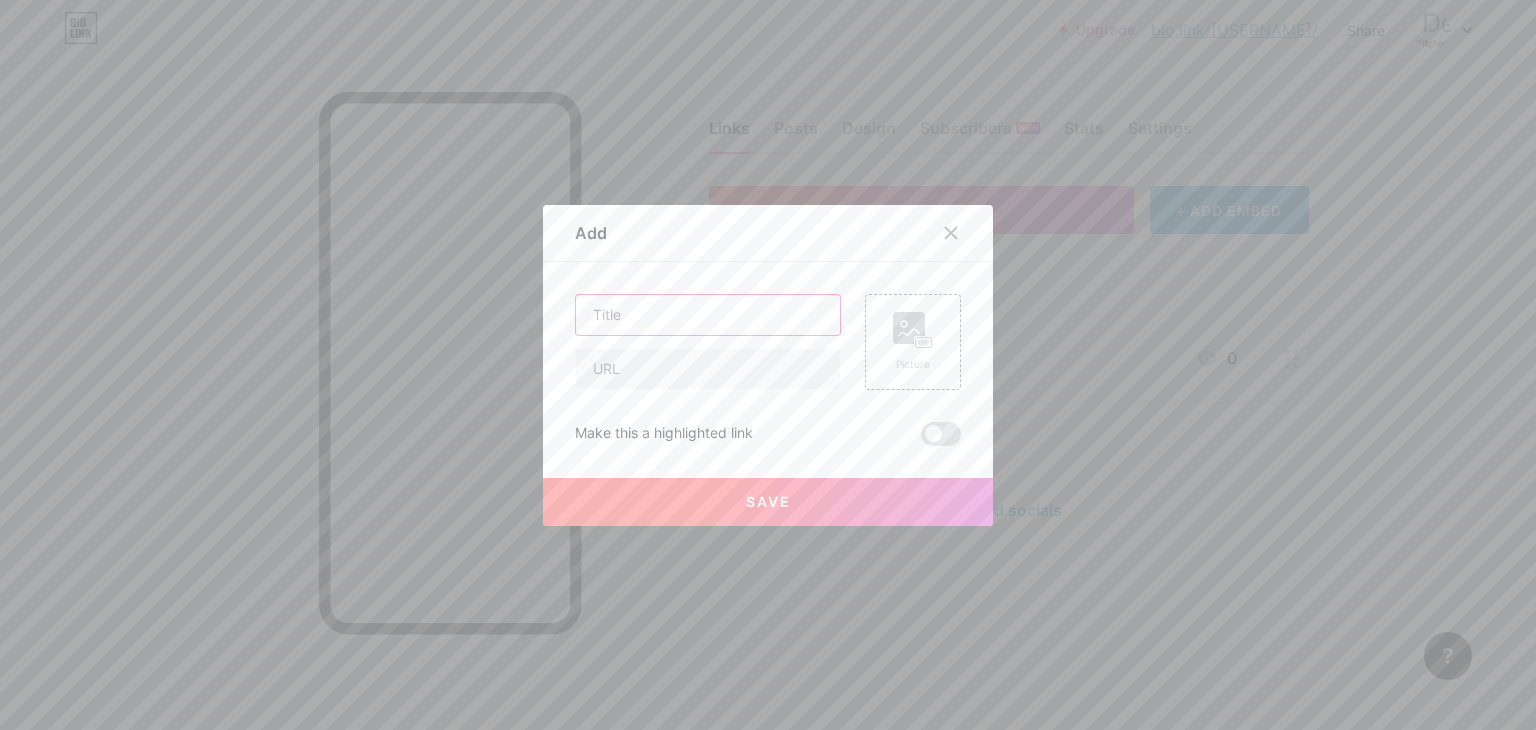 paste on "Trustpilot Reviews" 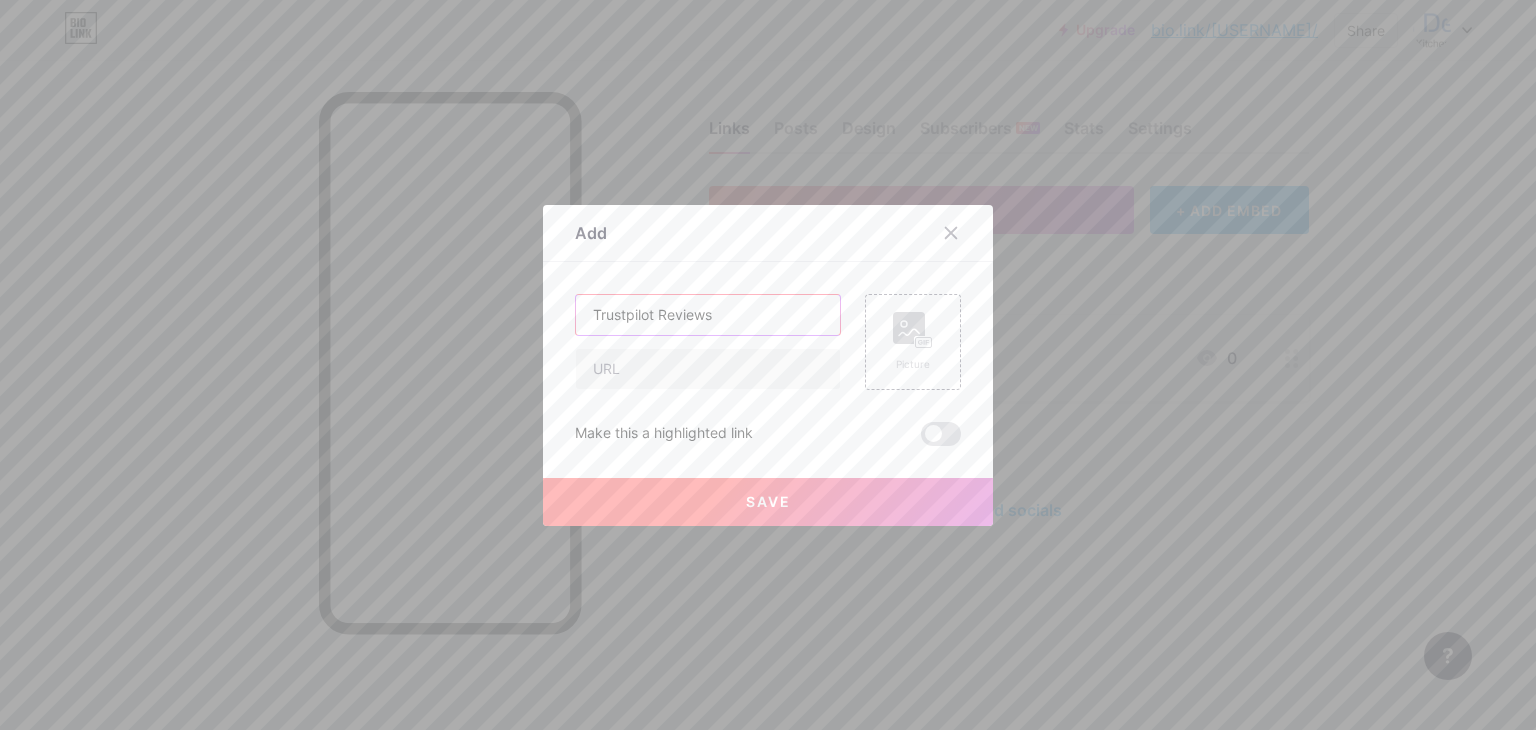 type on "Trustpilot Reviews" 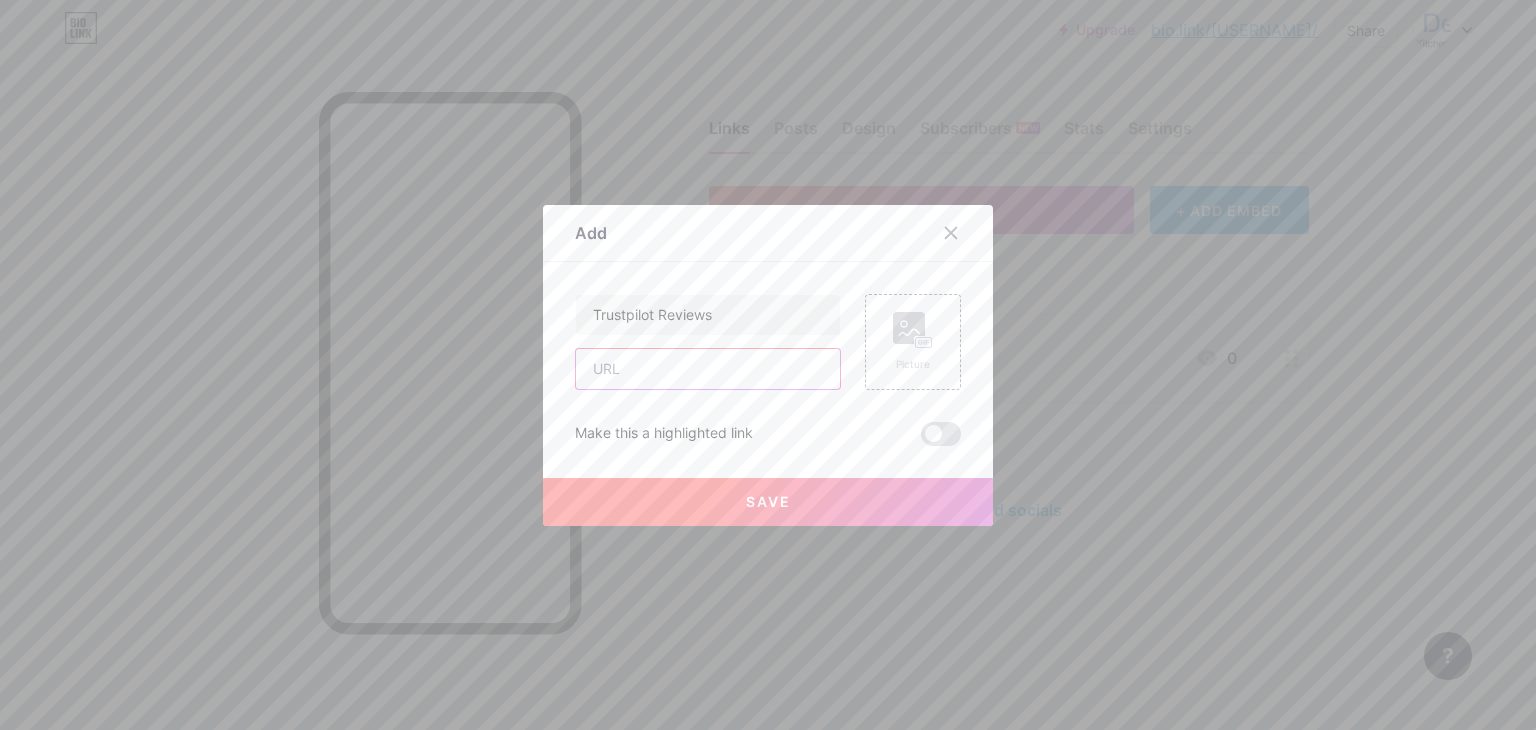 click at bounding box center (708, 369) 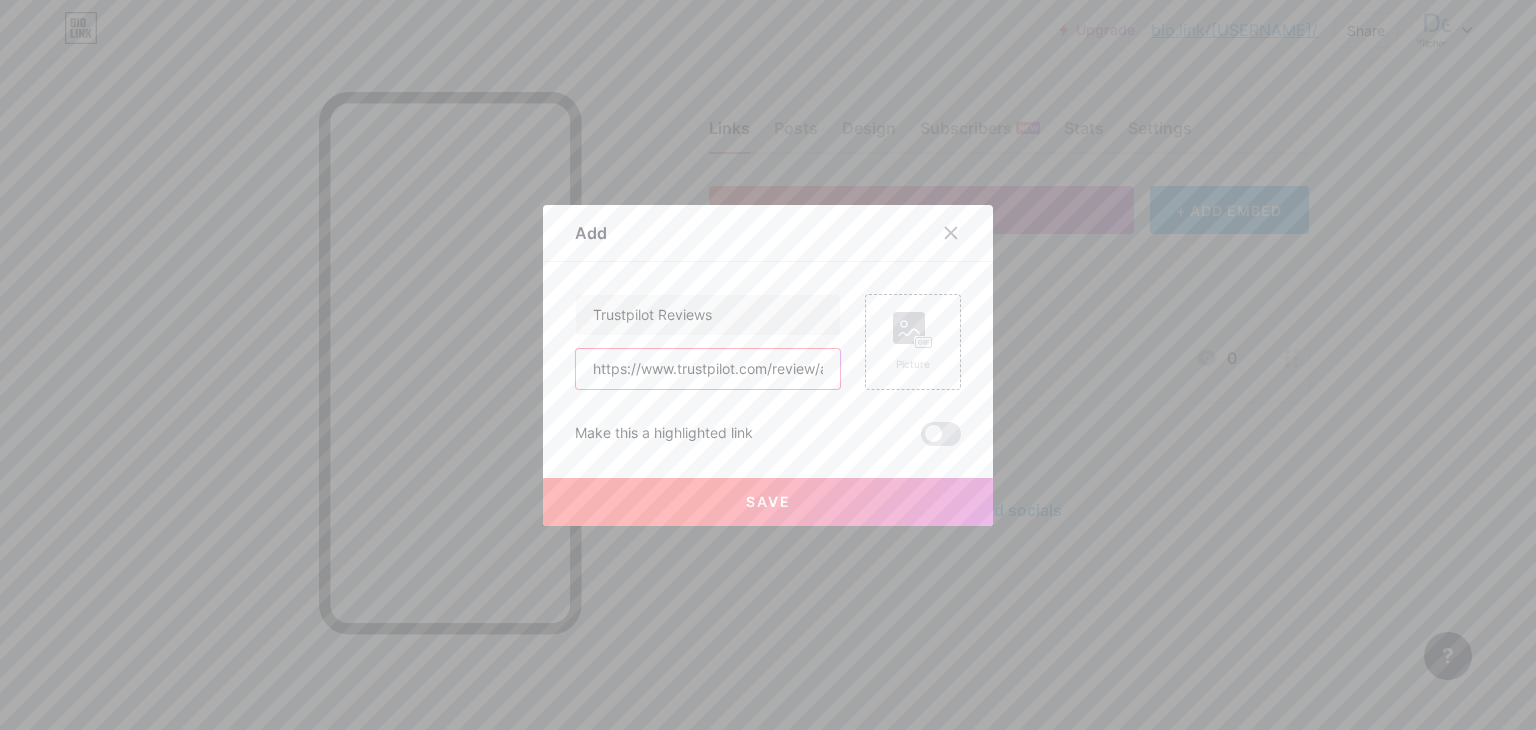 scroll, scrollTop: 0, scrollLeft: 127, axis: horizontal 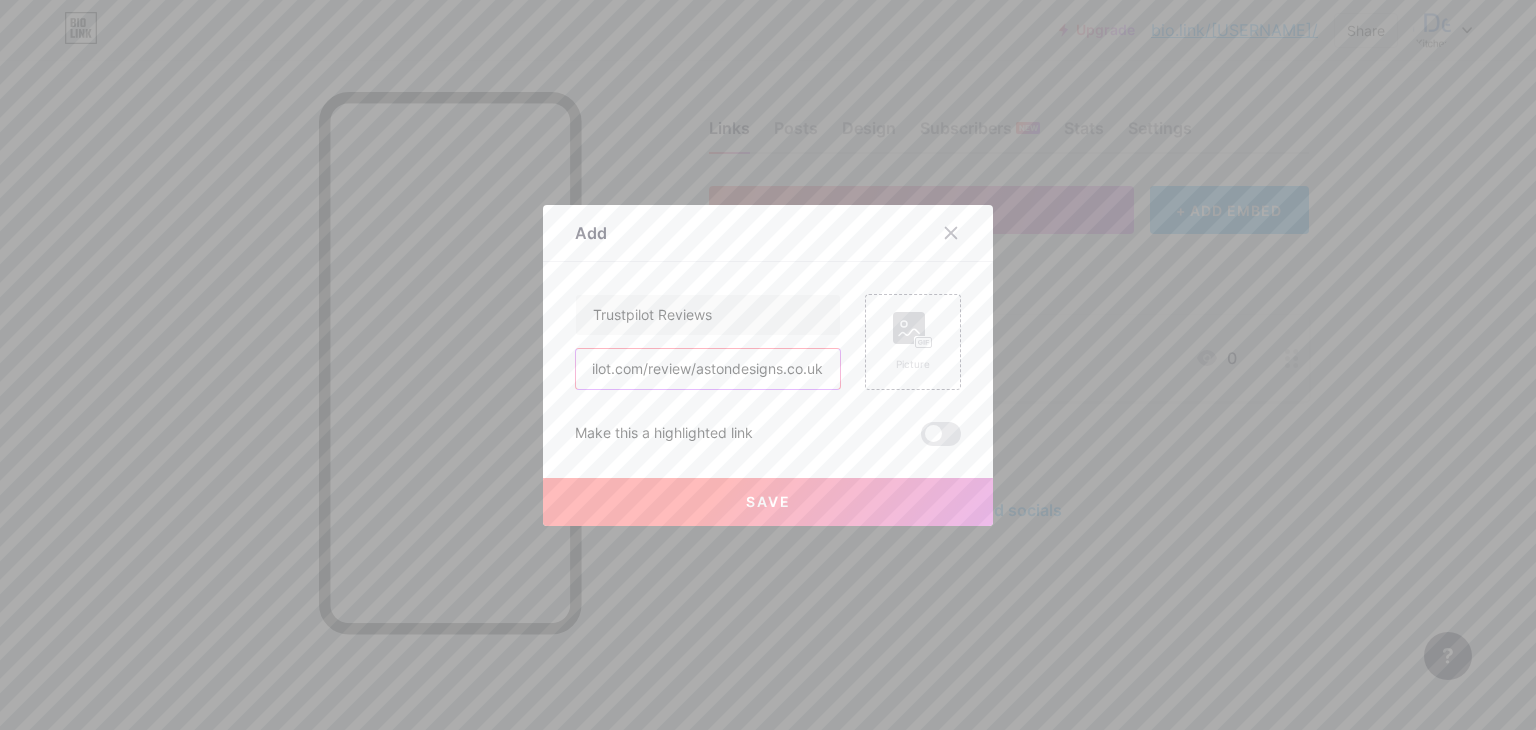 type on "https://www.trustpilot.com/review/astondesigns.co.uk" 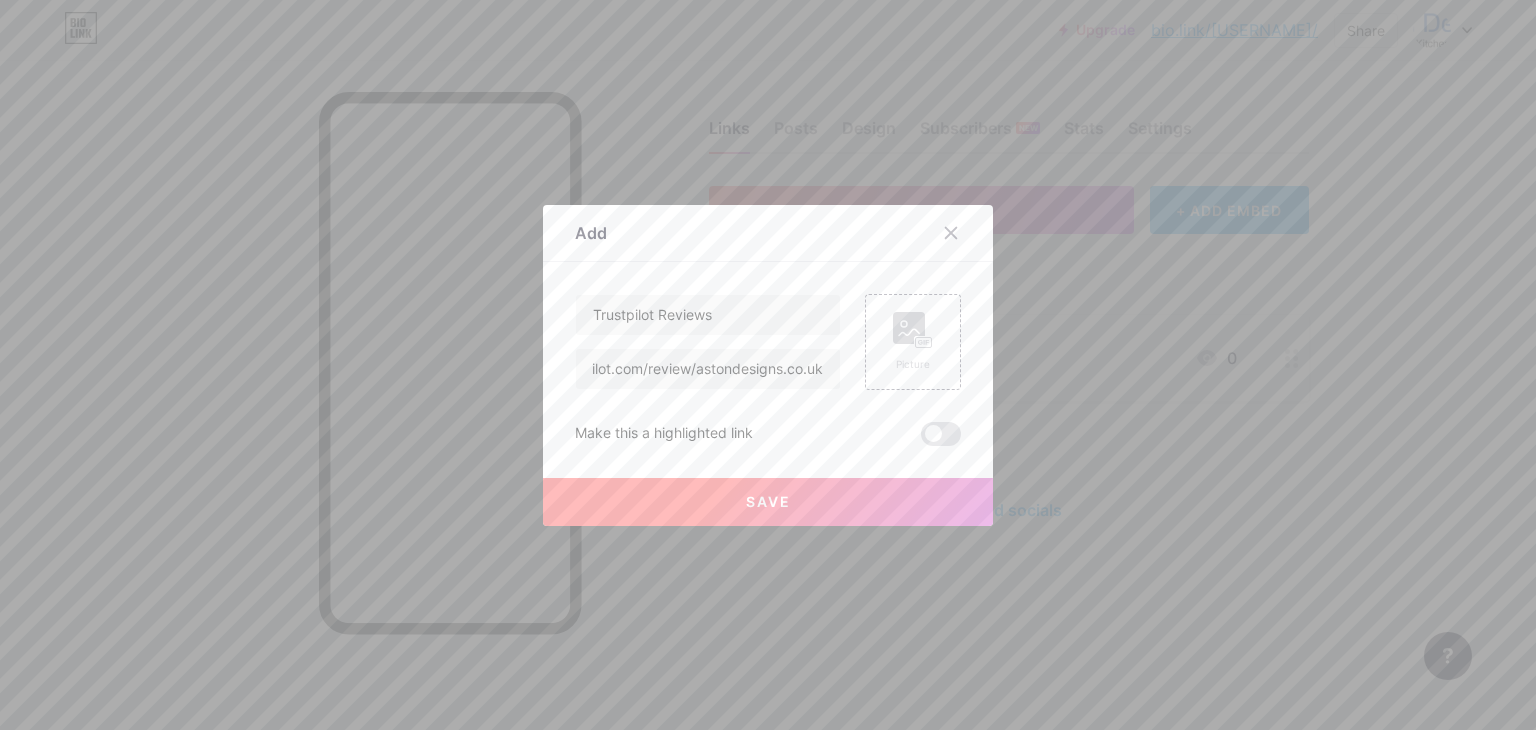 scroll, scrollTop: 0, scrollLeft: 0, axis: both 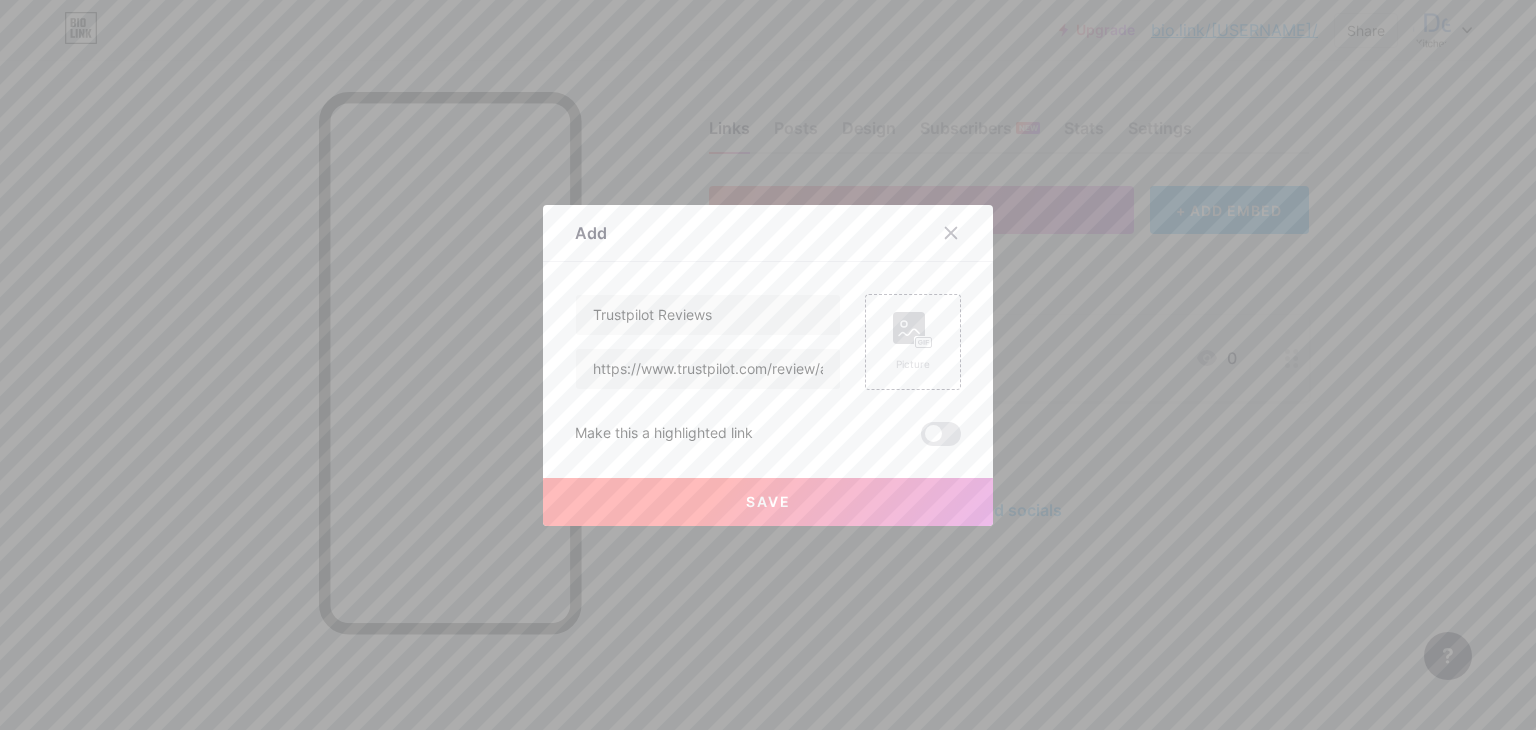click on "Save" at bounding box center (768, 501) 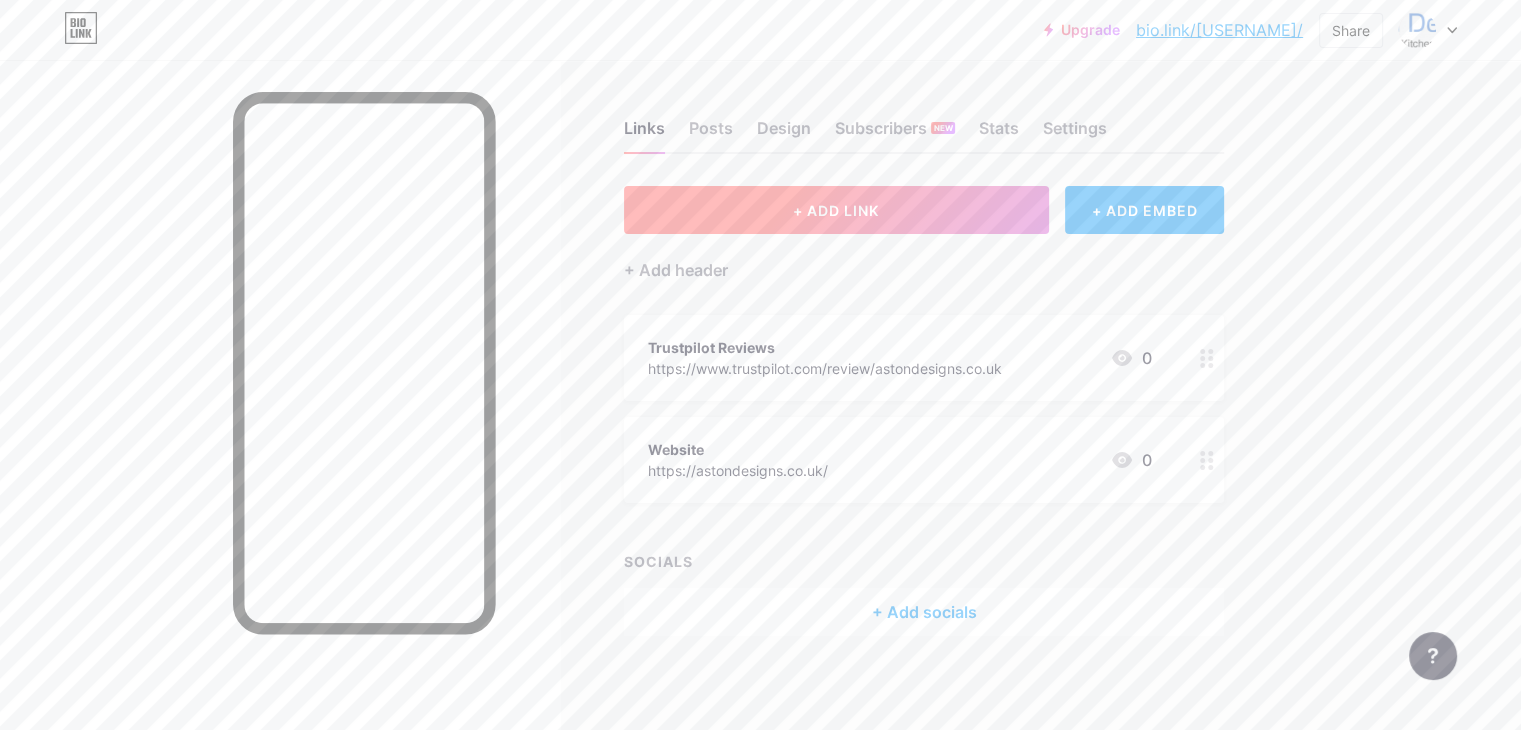 click on "+ ADD LINK" at bounding box center [836, 210] 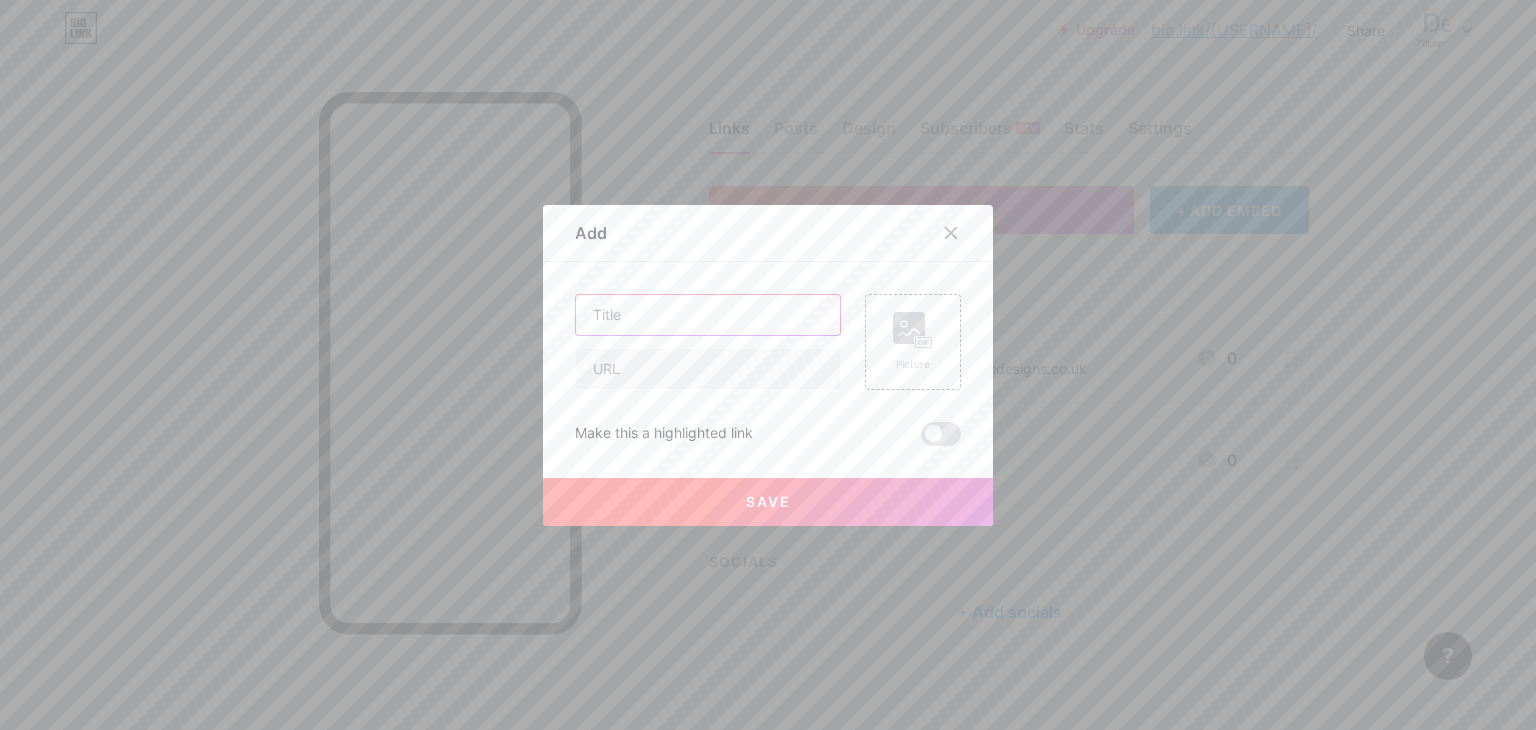 click at bounding box center (708, 315) 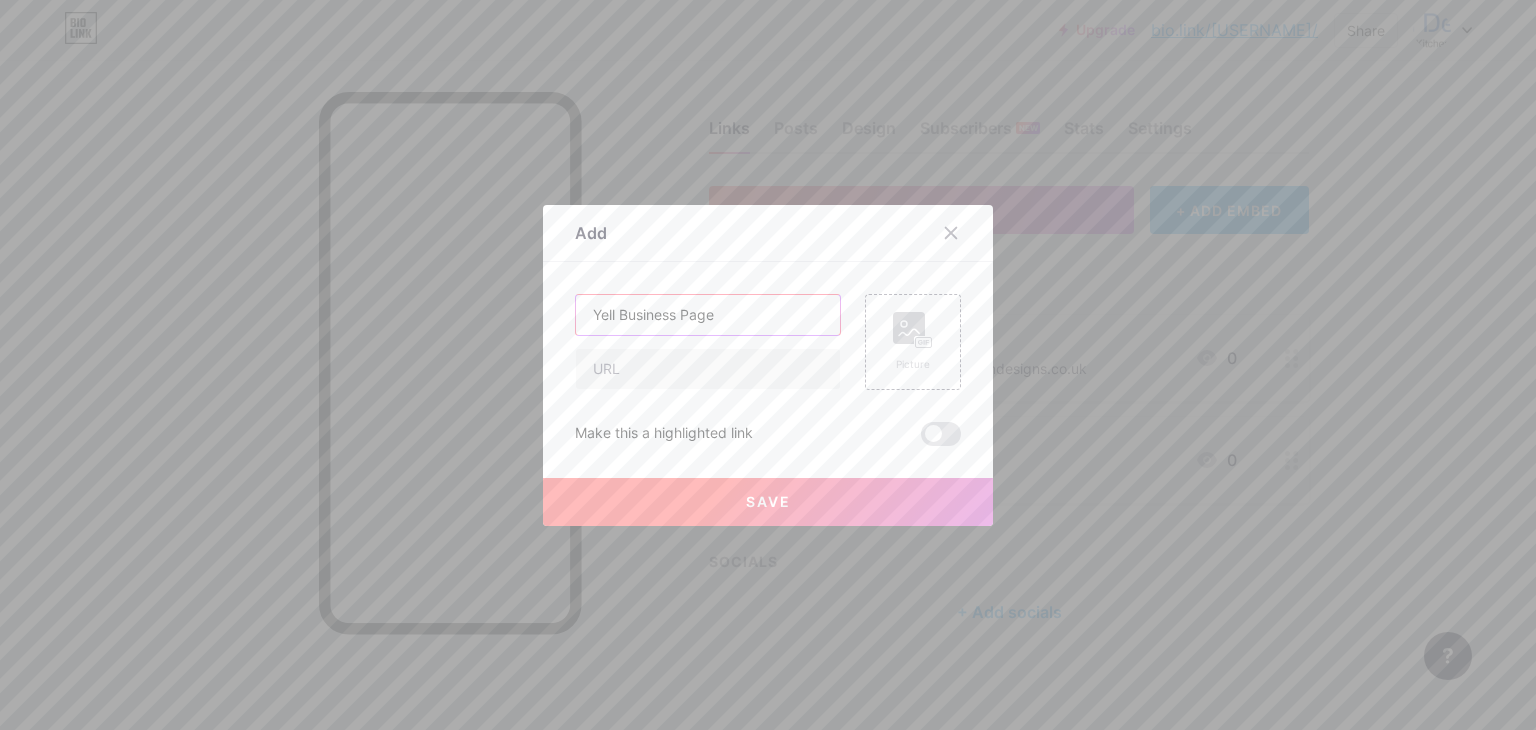 type on "Yell Business Page" 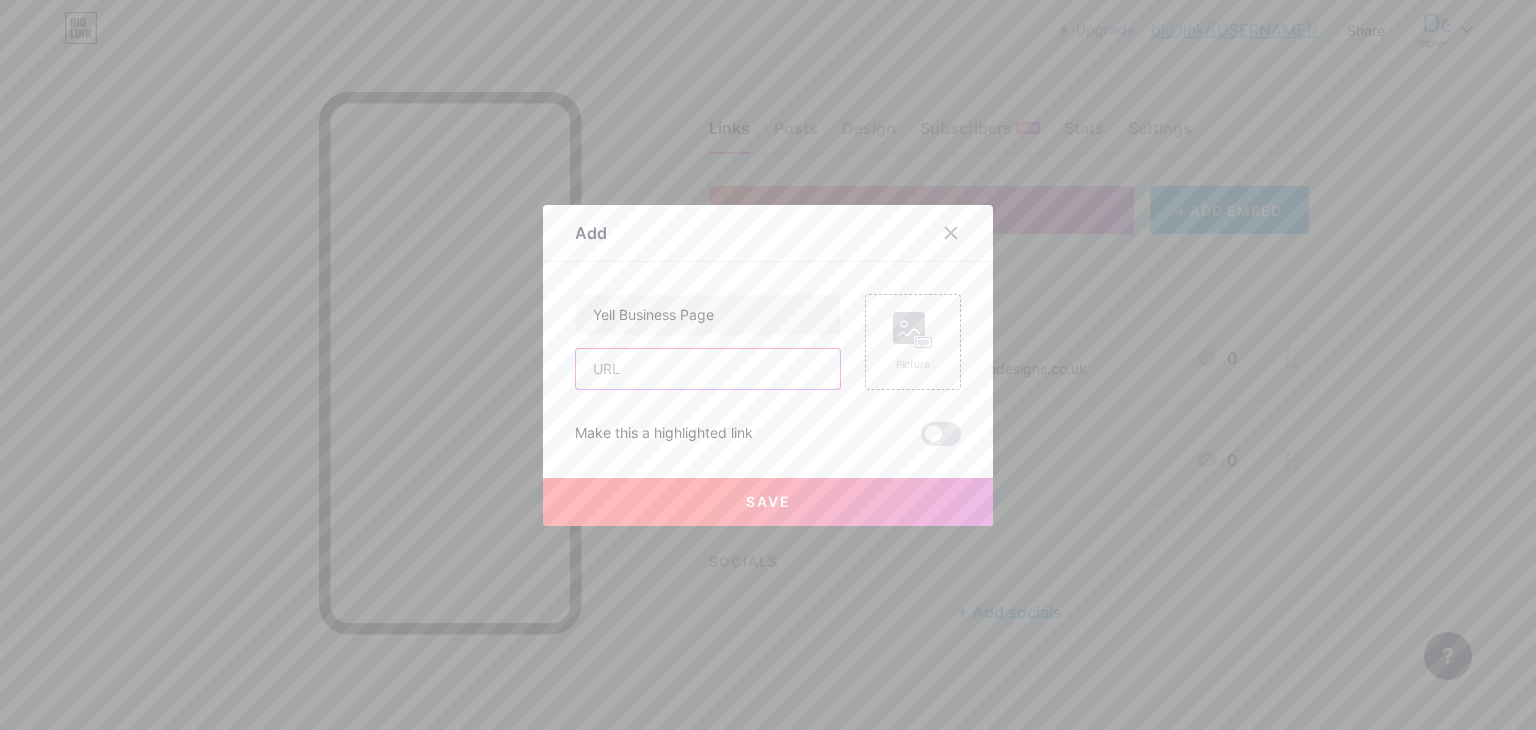 click at bounding box center (708, 369) 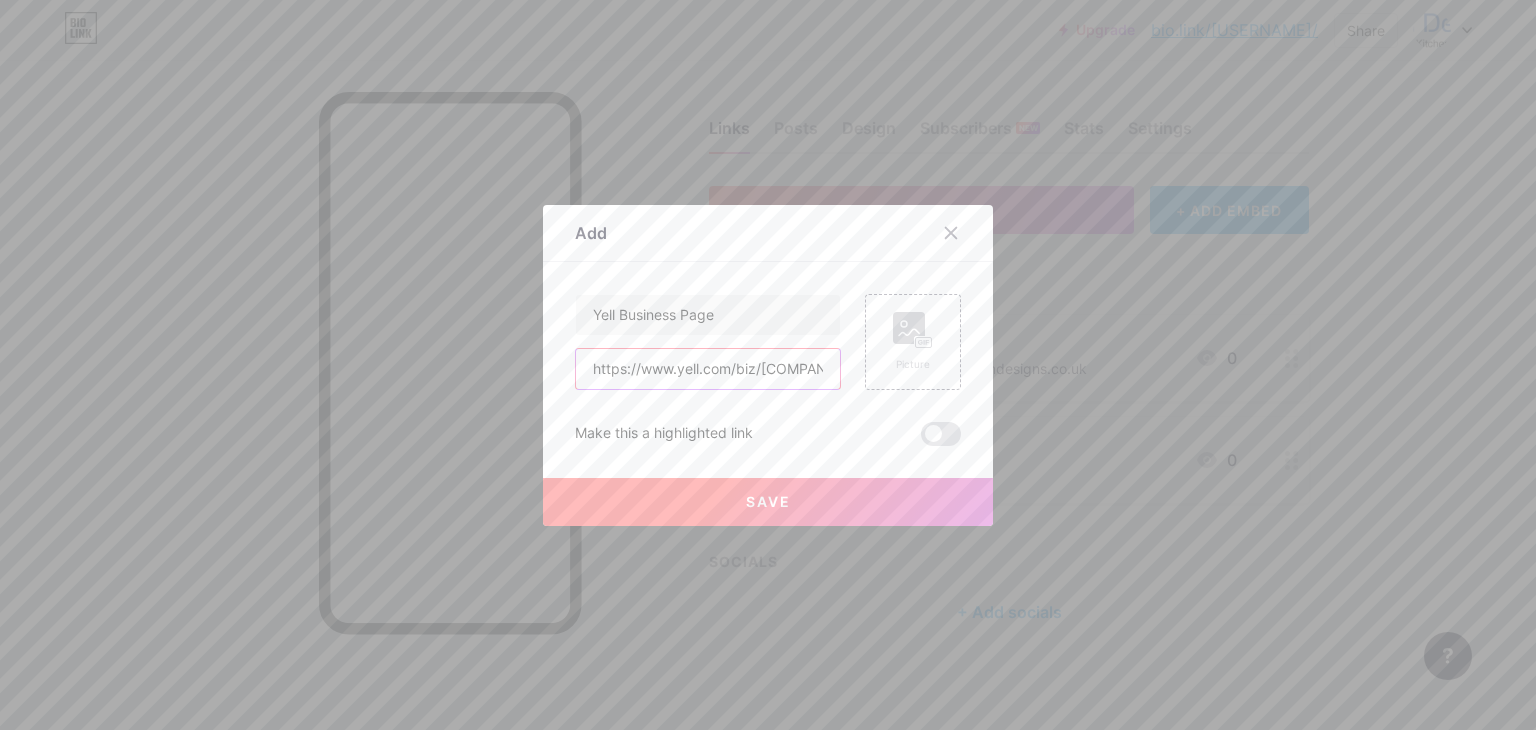 scroll, scrollTop: 0, scrollLeft: 216, axis: horizontal 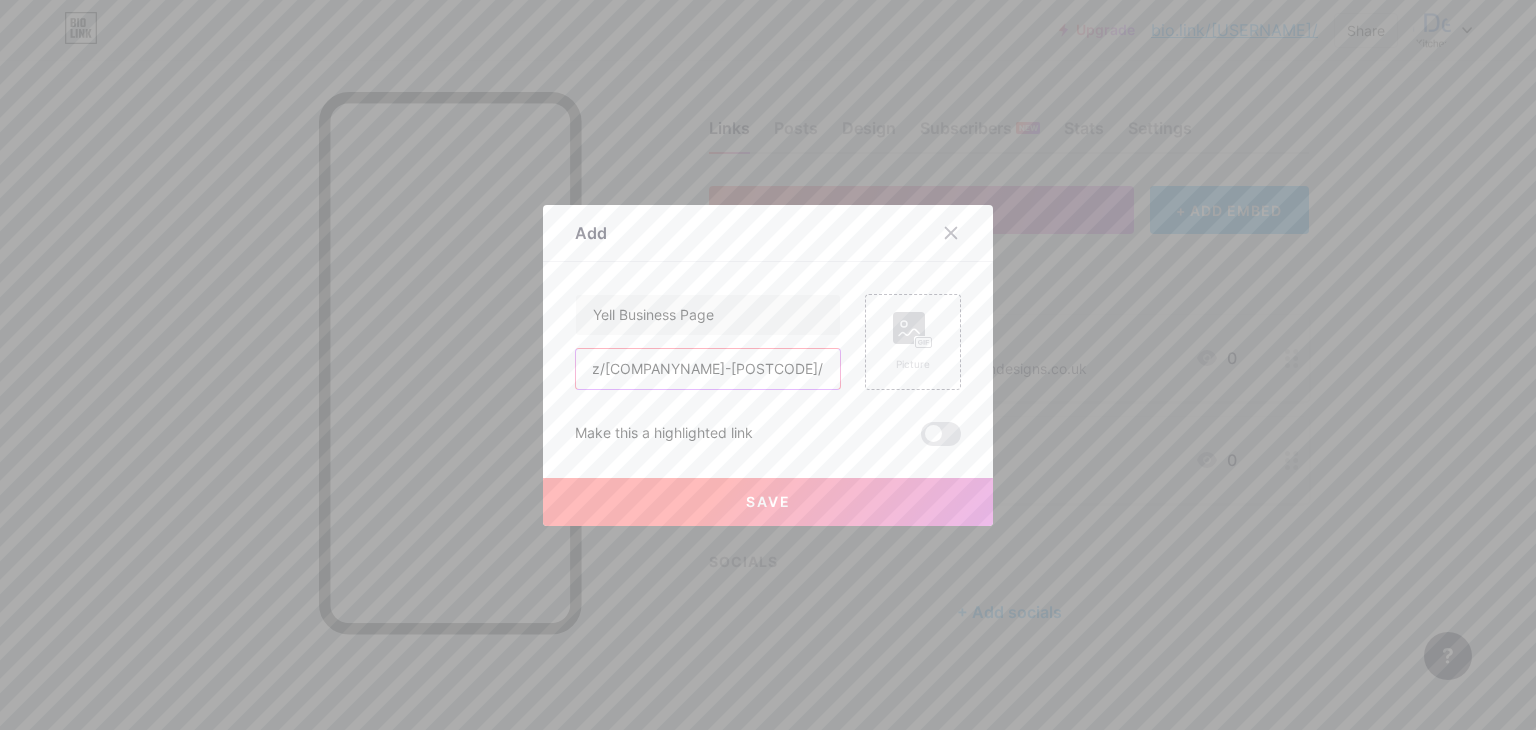 type on "https://www.yell.com/biz/[COMPANYNAME]-[POSTCODE]/" 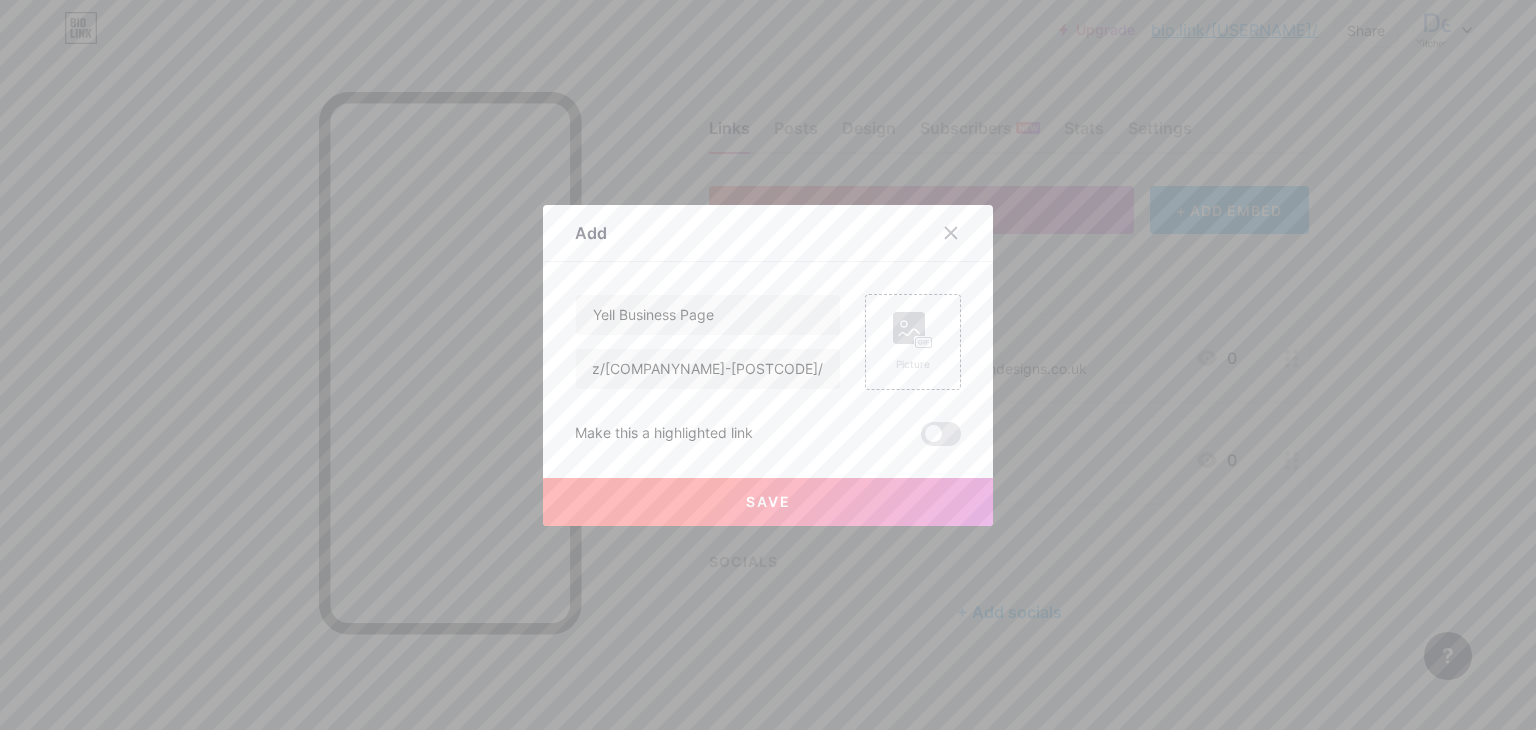 scroll, scrollTop: 0, scrollLeft: 0, axis: both 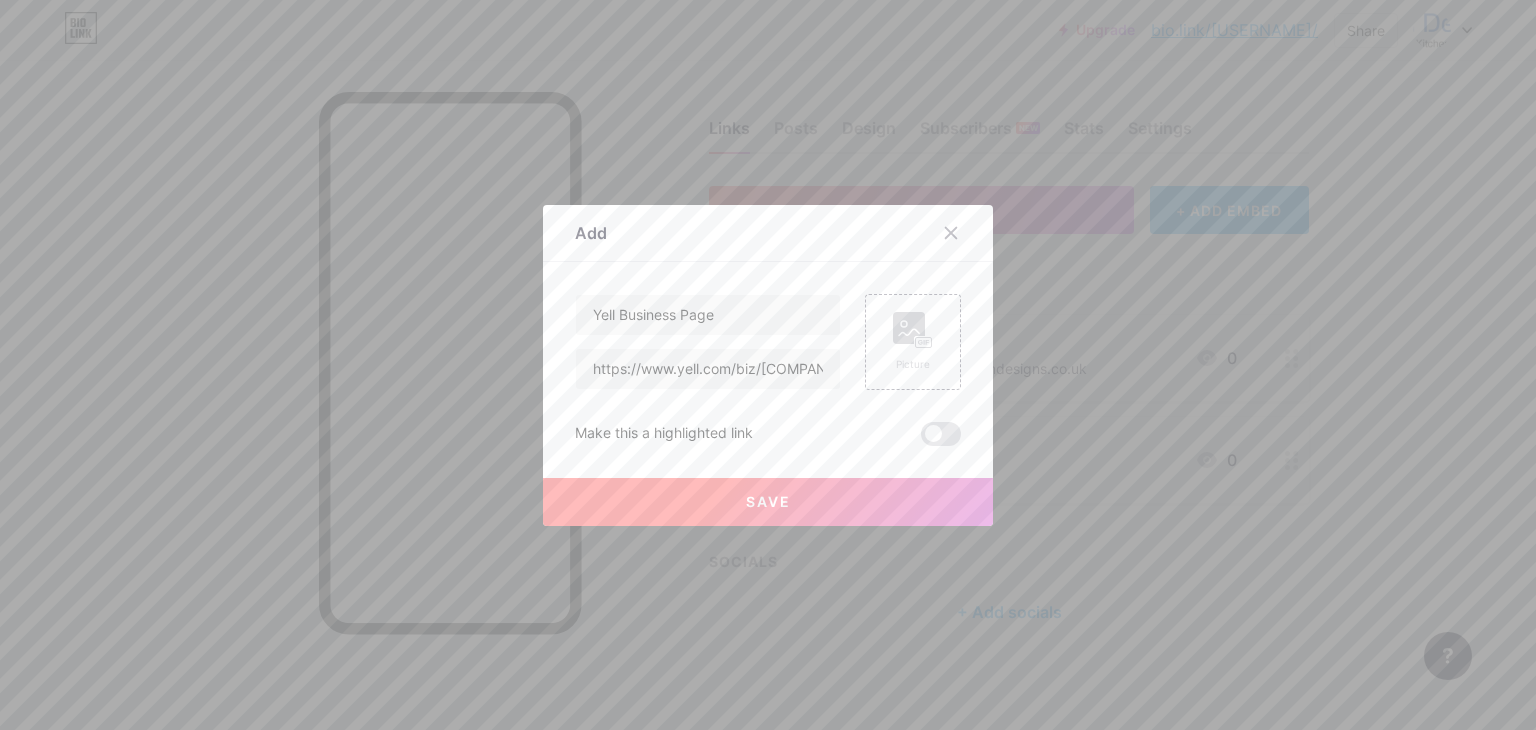 click on "Save" at bounding box center (768, 502) 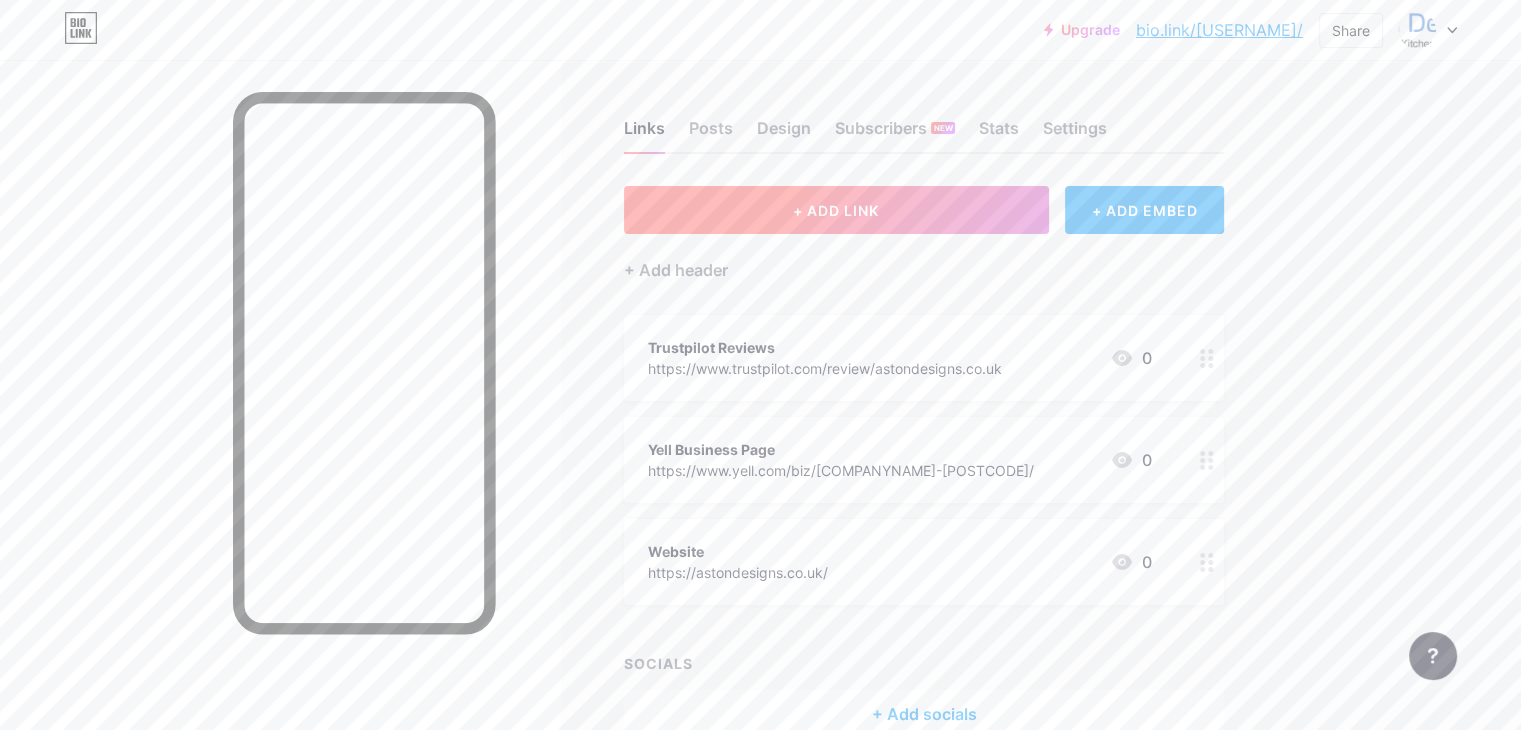 click on "+ ADD LINK" at bounding box center [836, 210] 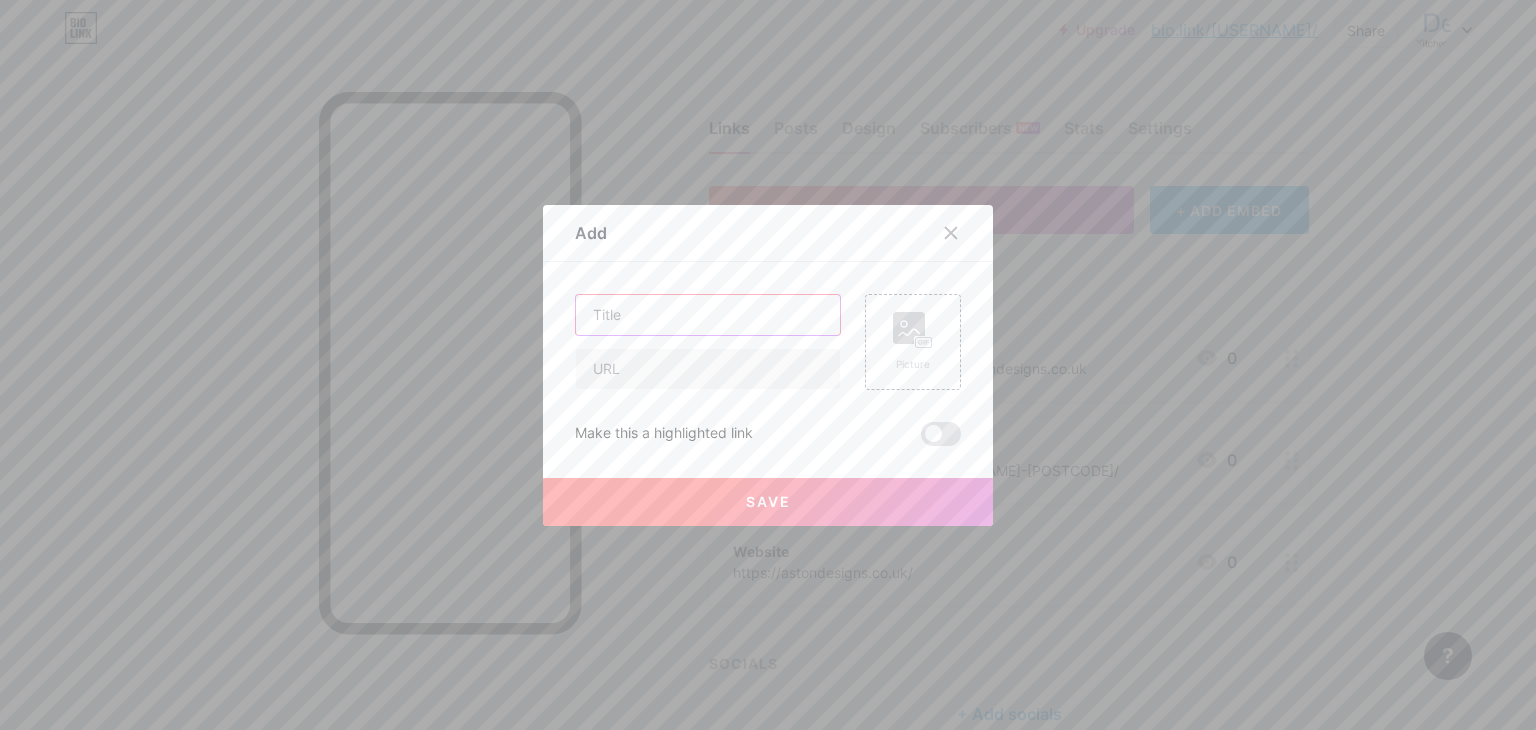 click at bounding box center (708, 315) 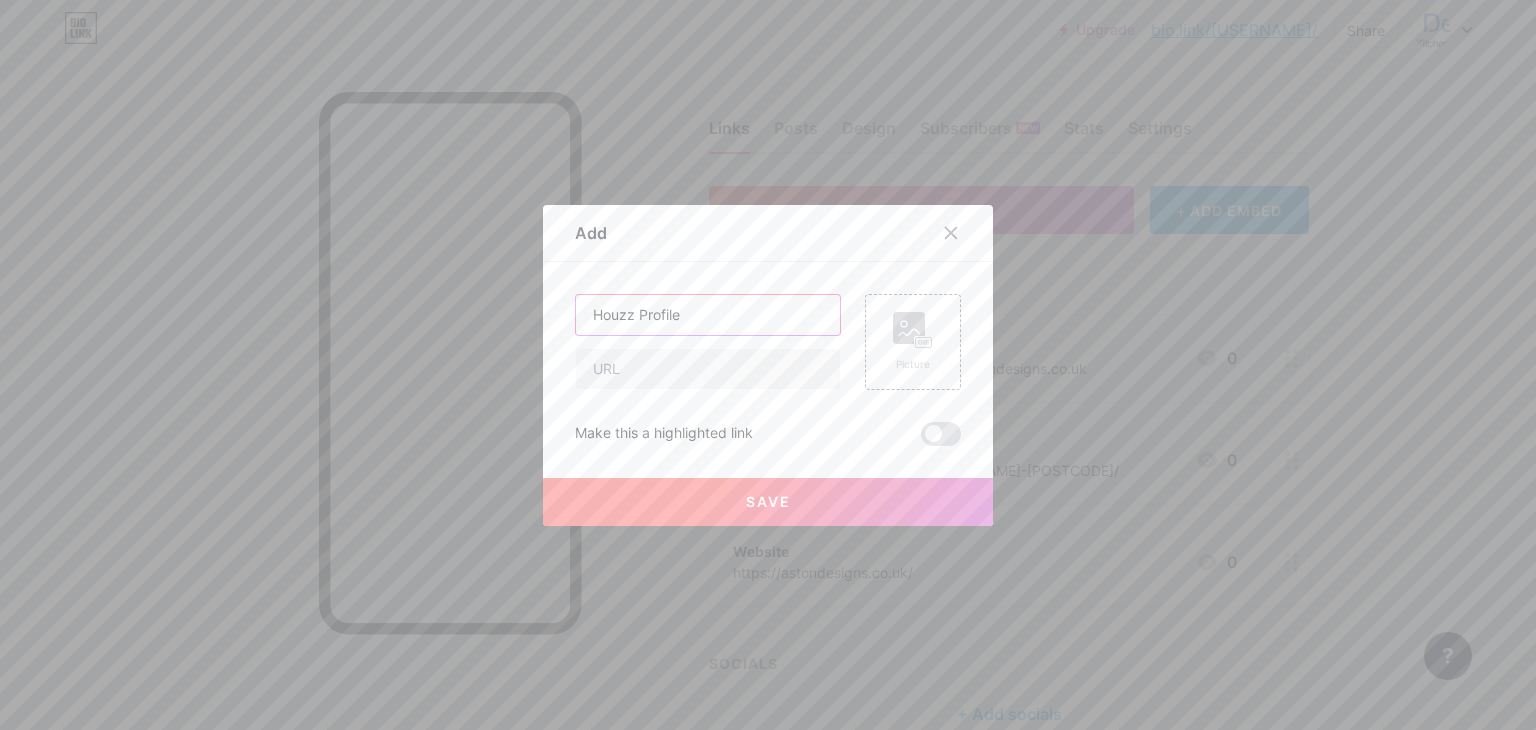 type on "Houzz Profile" 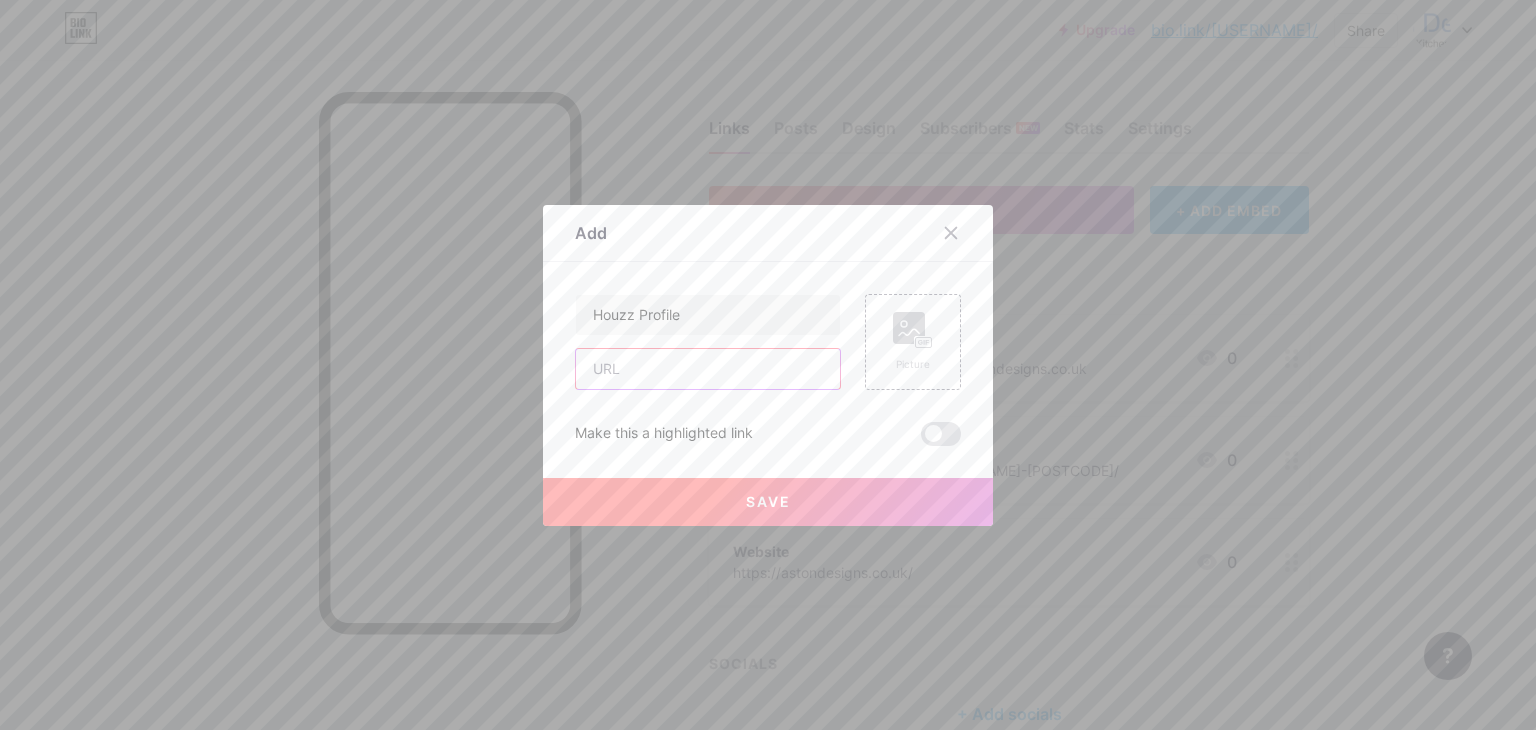 click at bounding box center [708, 369] 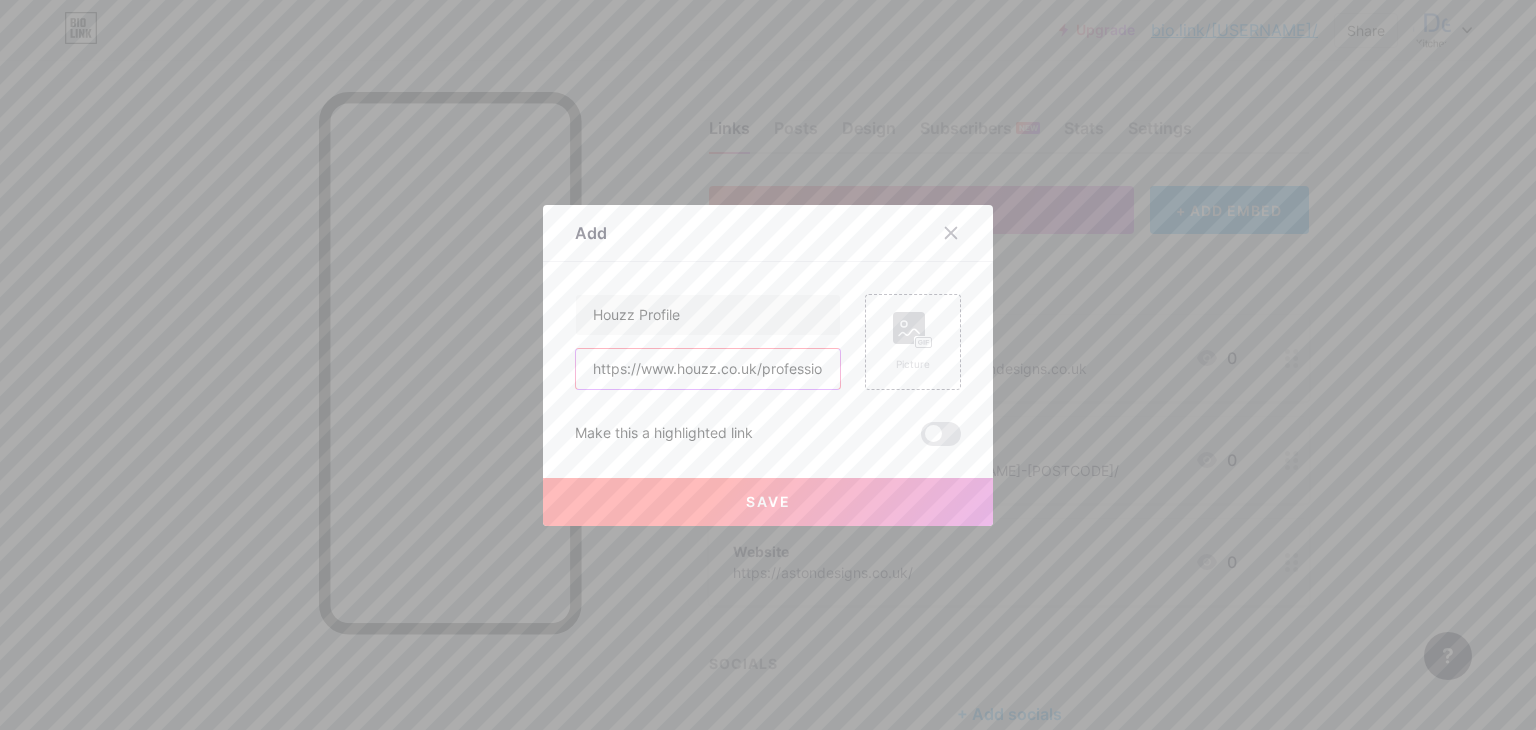 scroll, scrollTop: 0, scrollLeft: 415, axis: horizontal 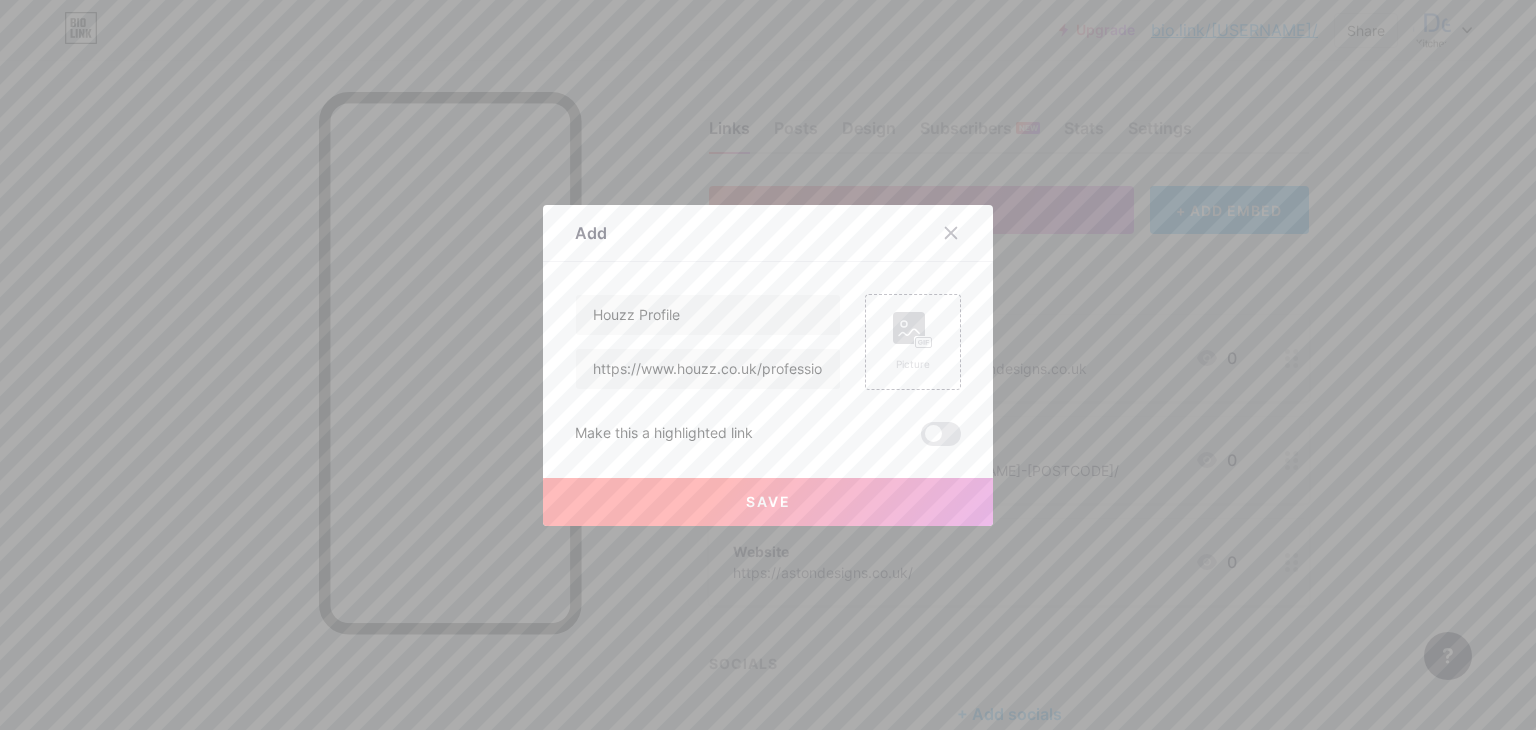 click on "Save" at bounding box center [768, 501] 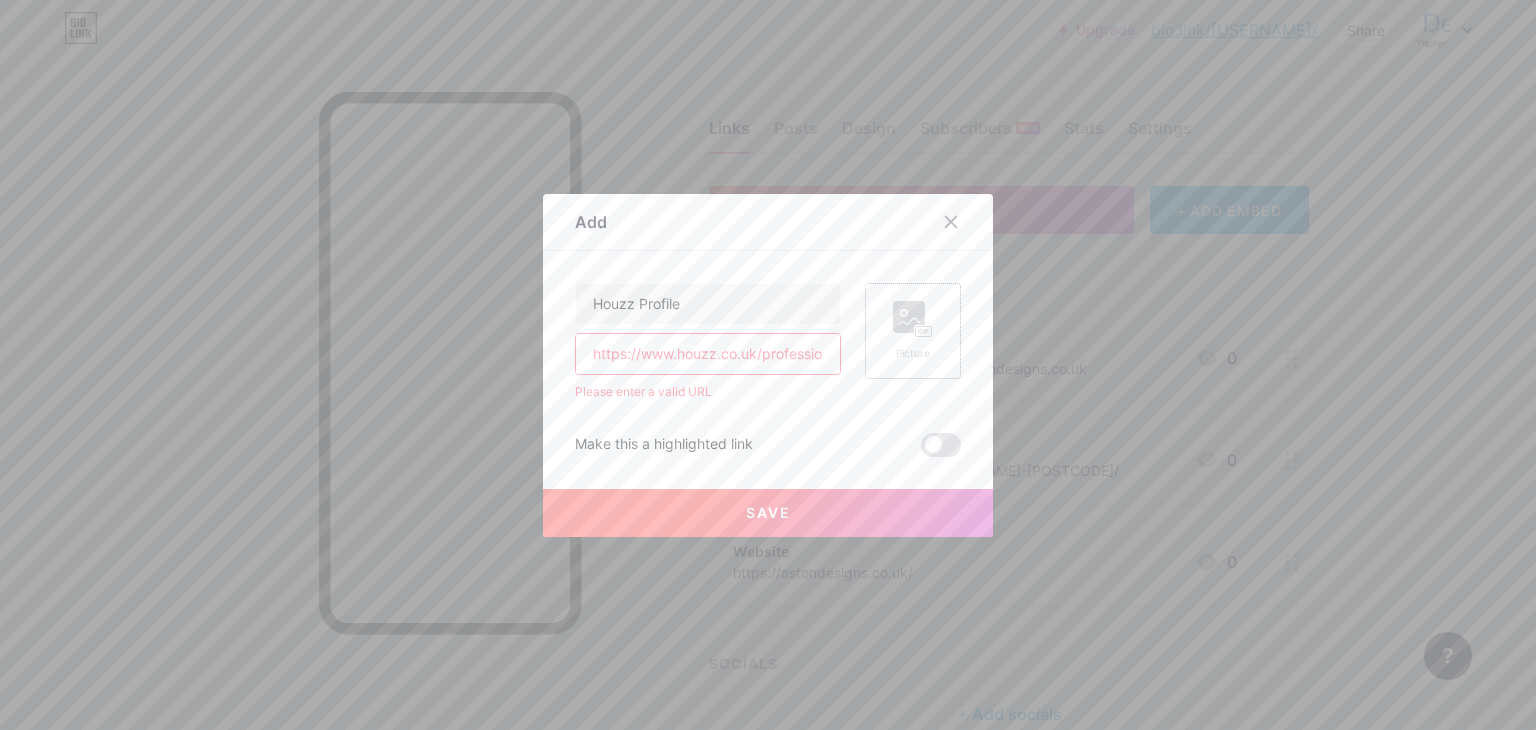 scroll, scrollTop: 0, scrollLeft: 415, axis: horizontal 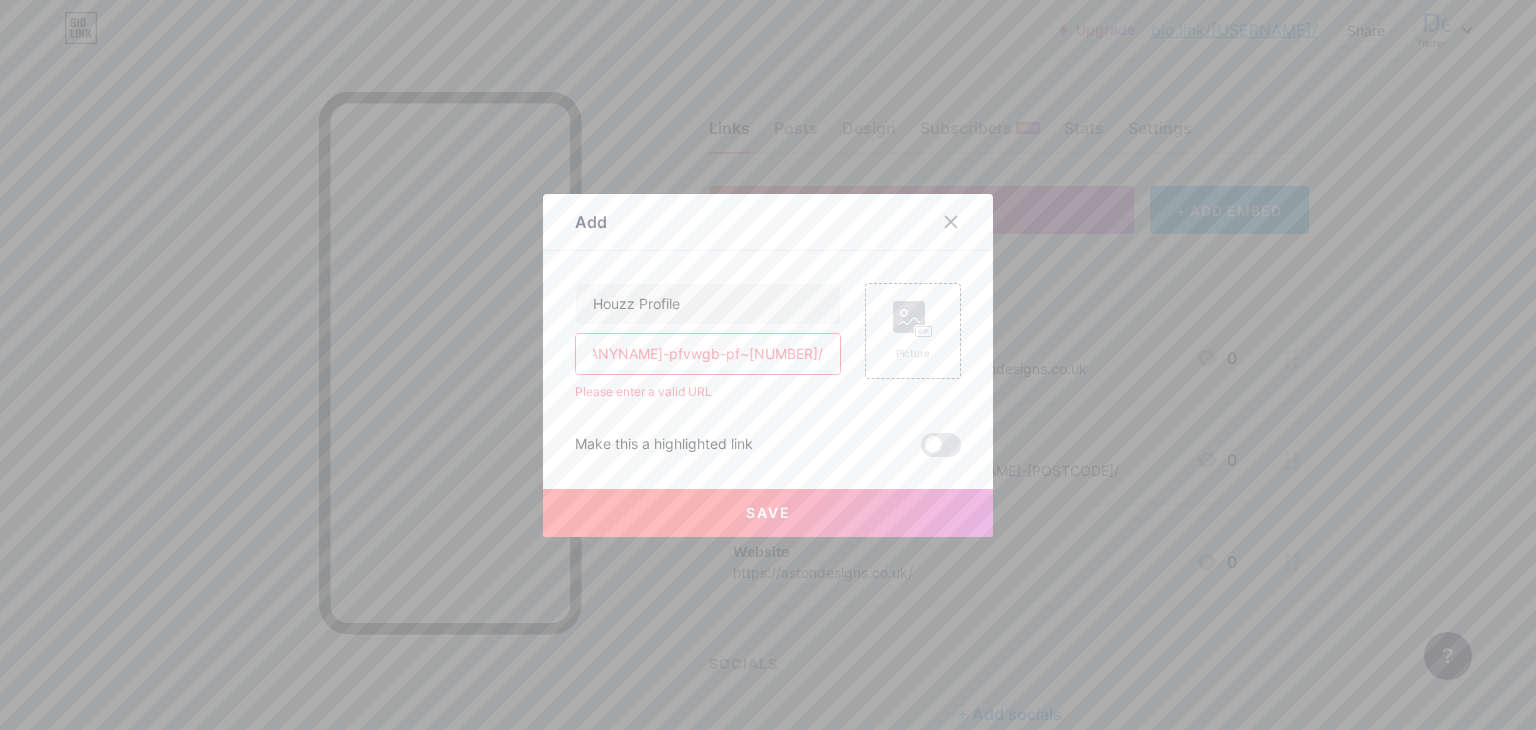 drag, startPoint x: 589, startPoint y: 352, endPoint x: 962, endPoint y: 357, distance: 373.0335 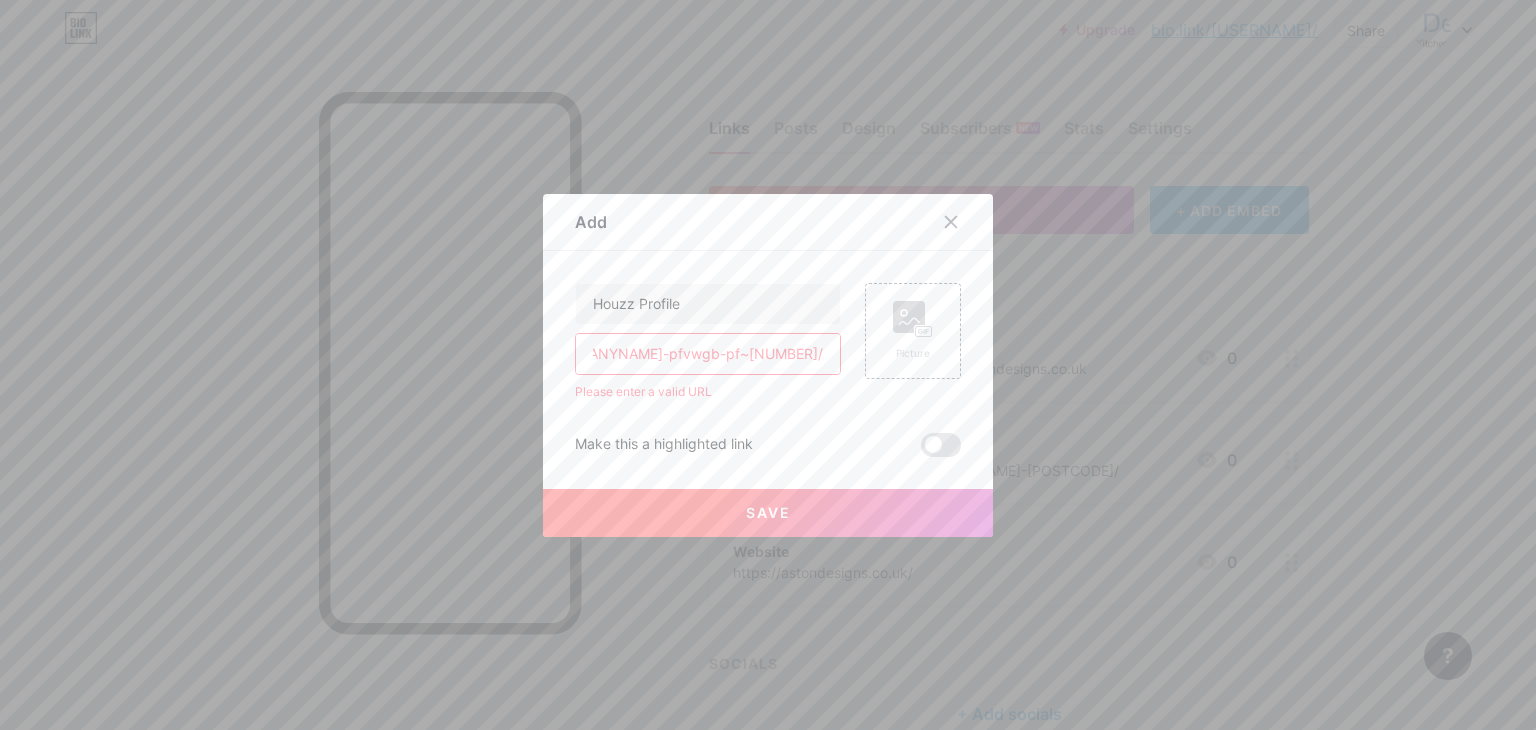 scroll, scrollTop: 0, scrollLeft: 0, axis: both 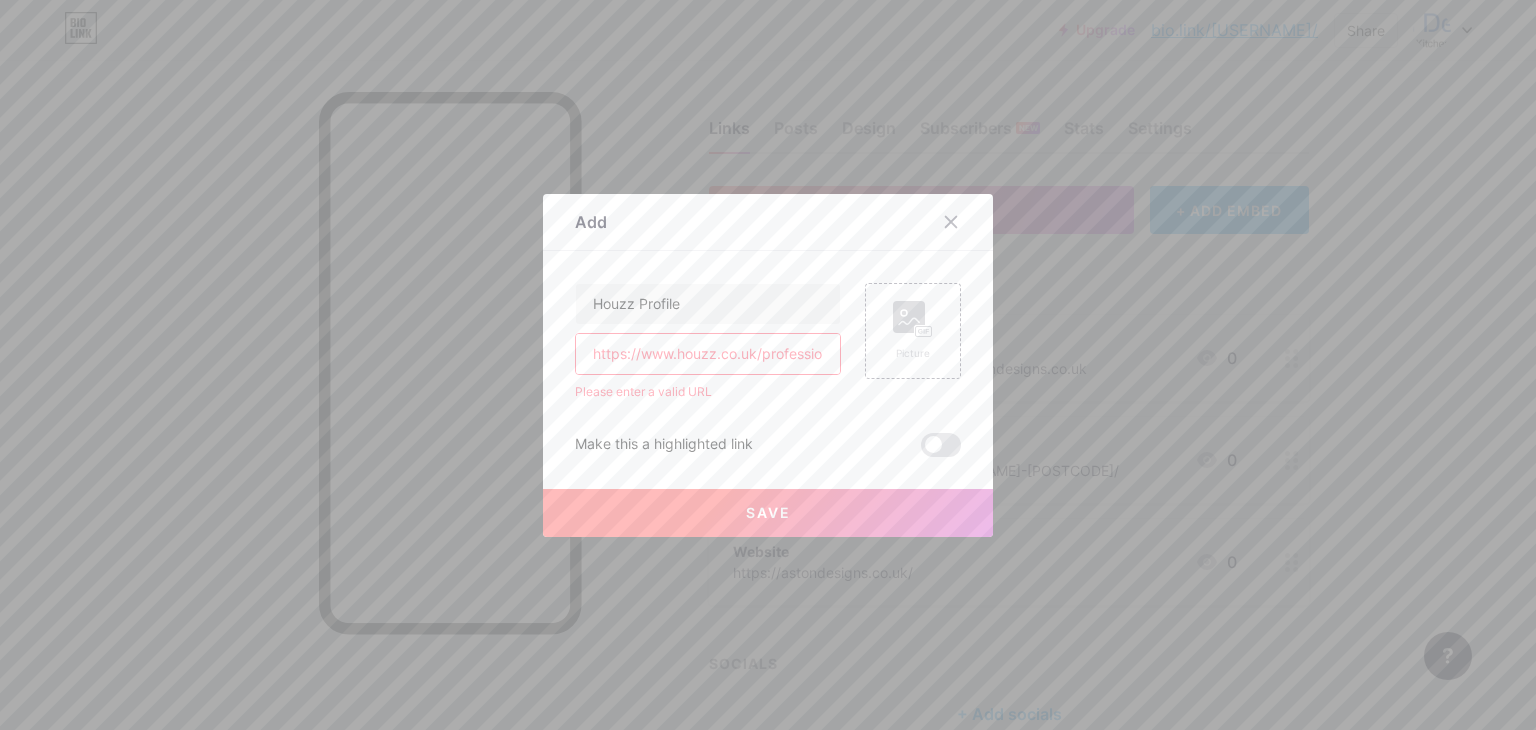 click on "Houzz Profile https://www.houzz.co.uk/professionals/[CATEGORY]/[COMPANYNAME]-pfvwgb-pf~[NUMBER] Please enter a valid URL" at bounding box center (708, 342) 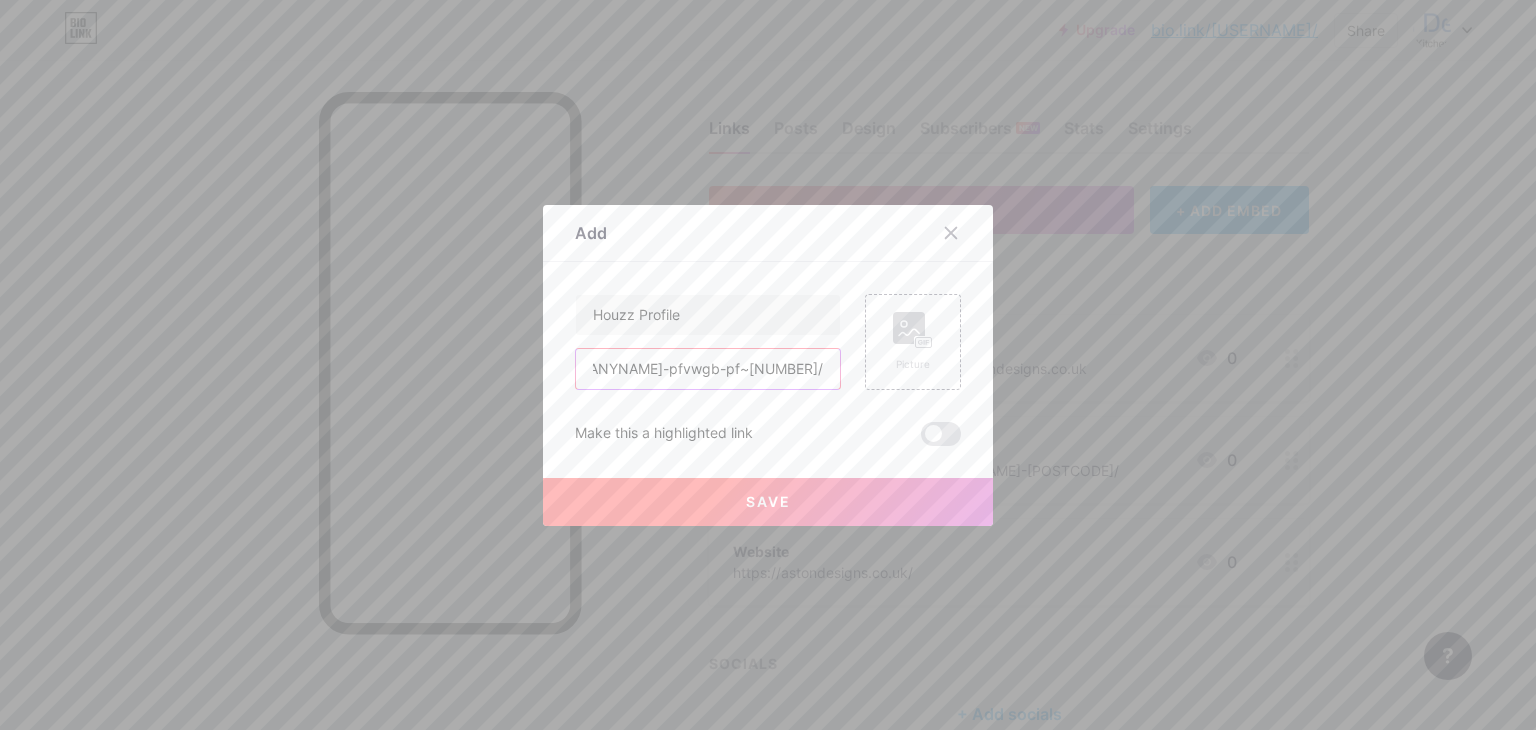 type on "https://www.houzz.co.uk/professionals/[CATEGORY]/[COMPANYNAME]-pfvwgb-pf~[NUMBER]/" 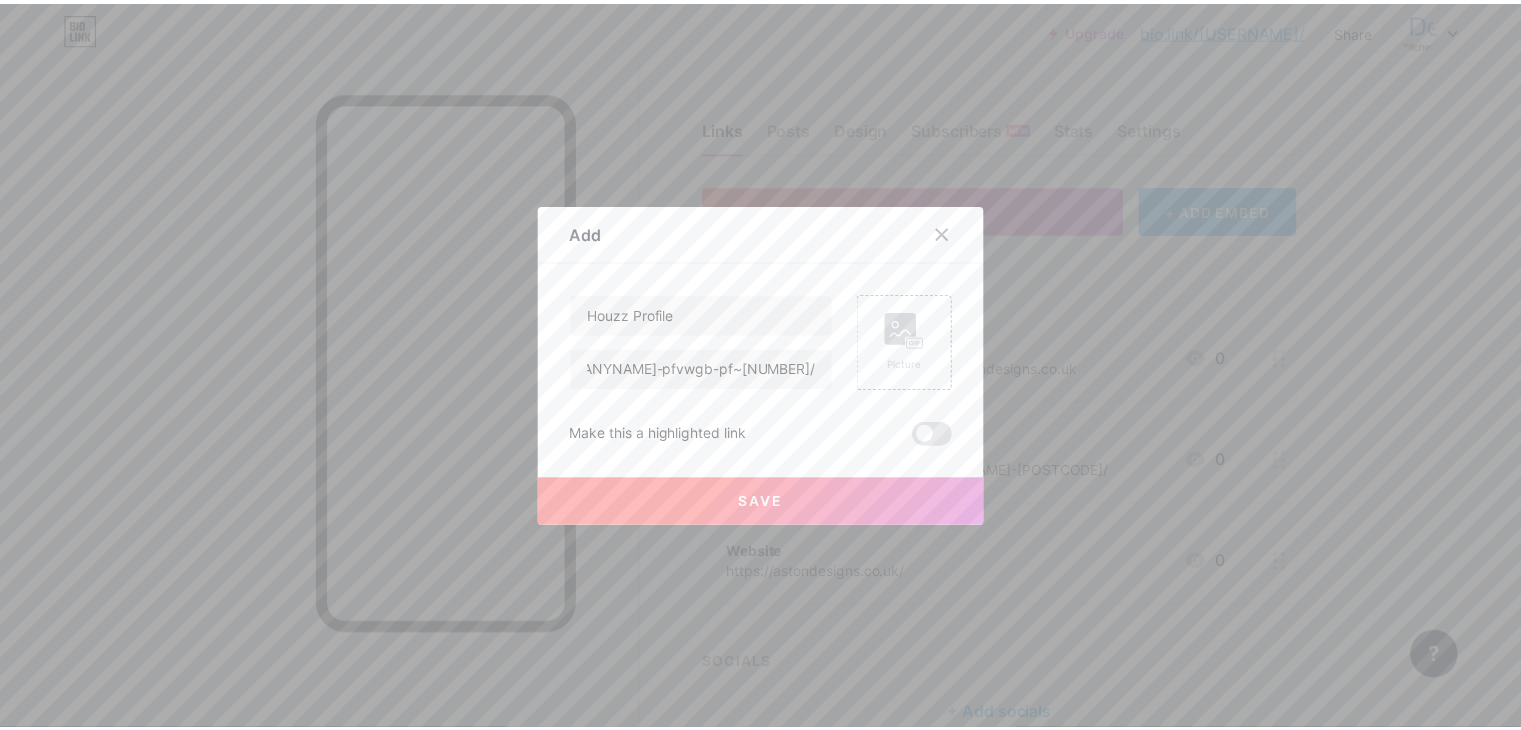 scroll, scrollTop: 0, scrollLeft: 0, axis: both 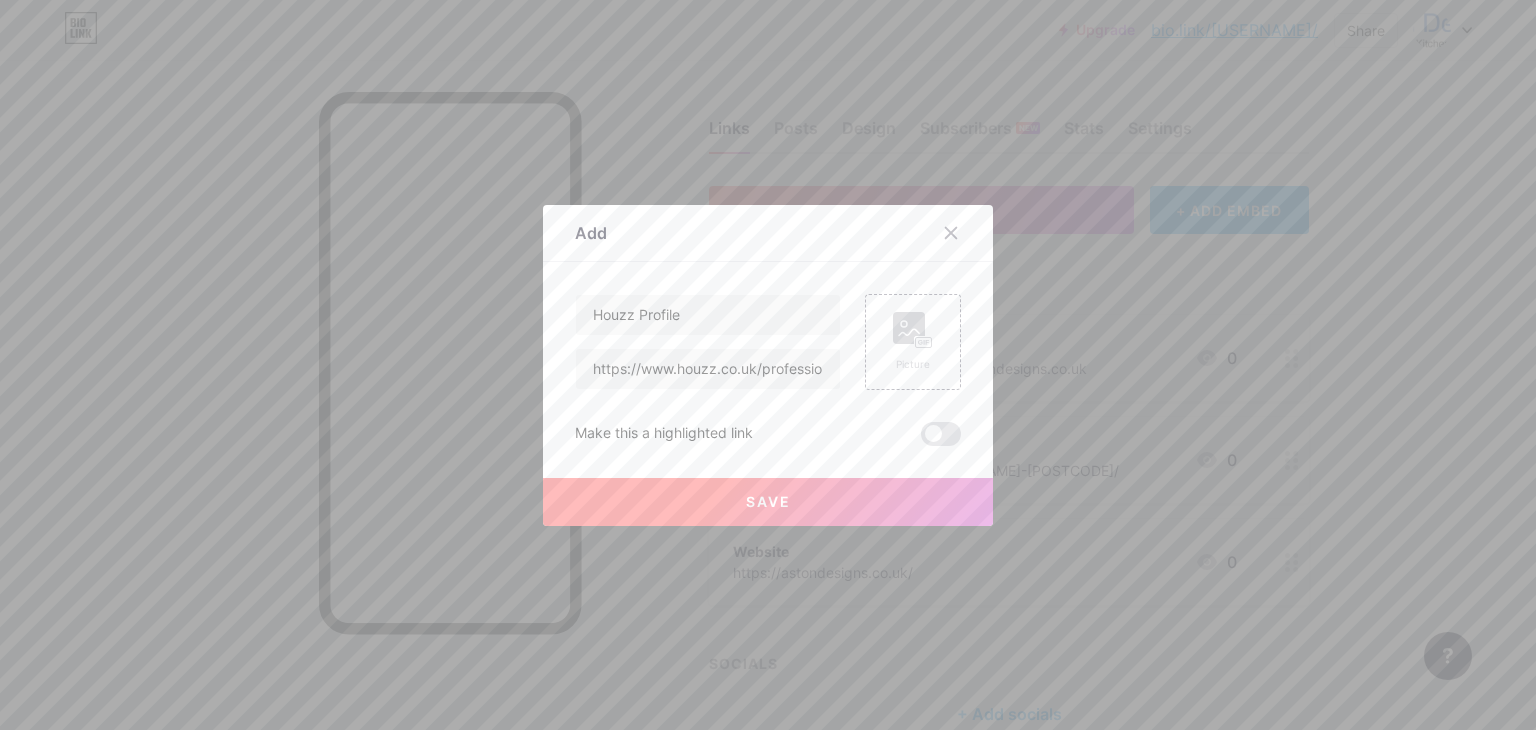 click on "Save" at bounding box center (768, 502) 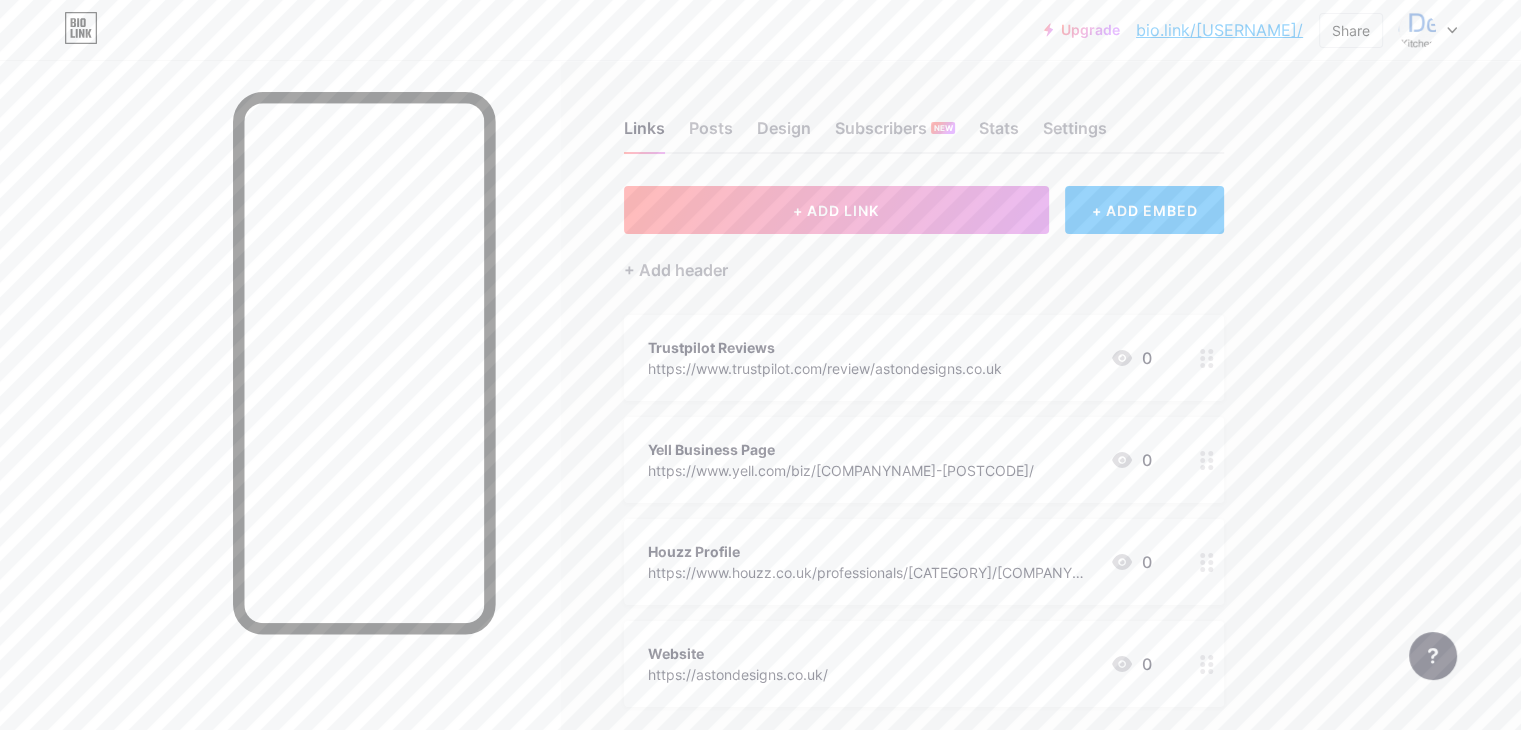 click on "Website https://[DOMAIN]/ 0" at bounding box center (924, 664) 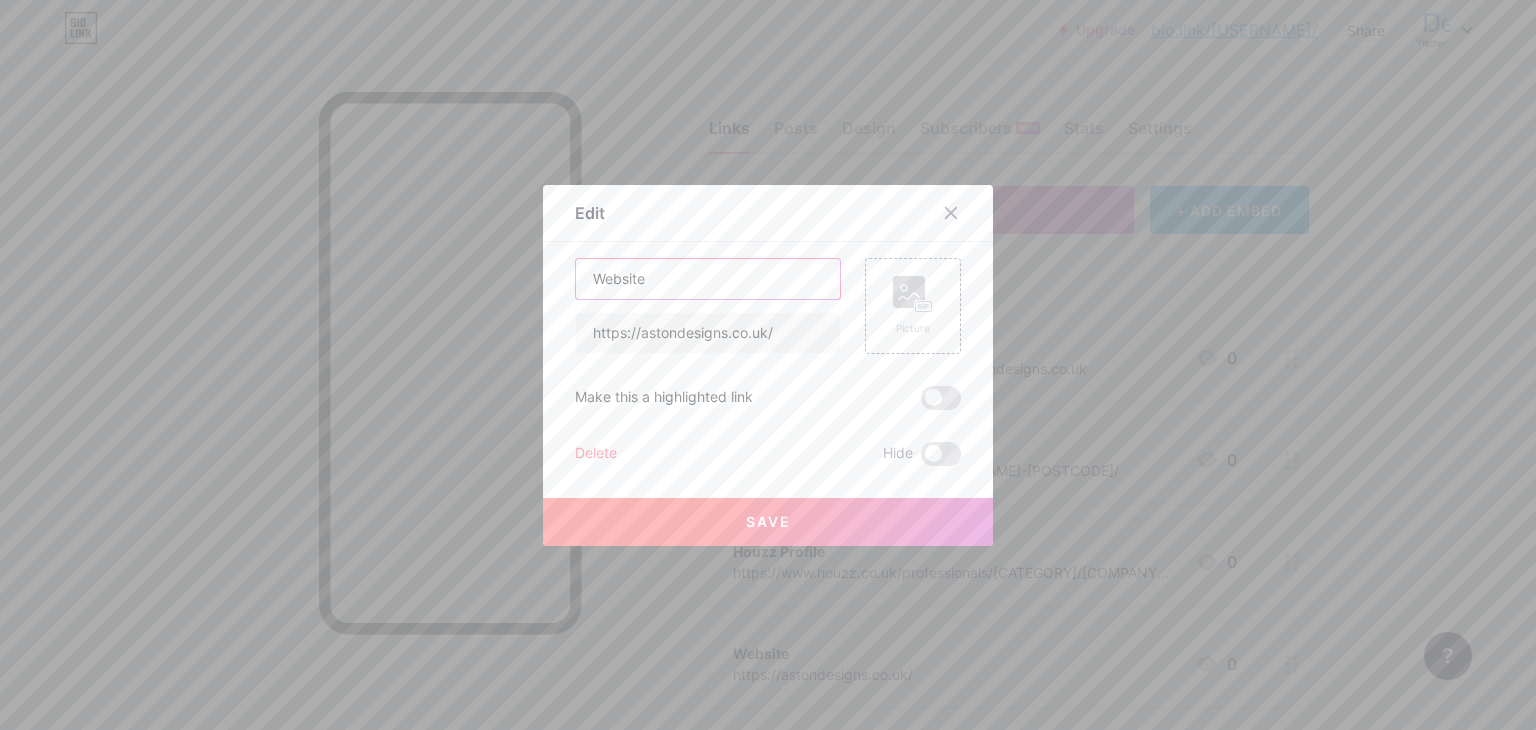click on "Website" at bounding box center [708, 279] 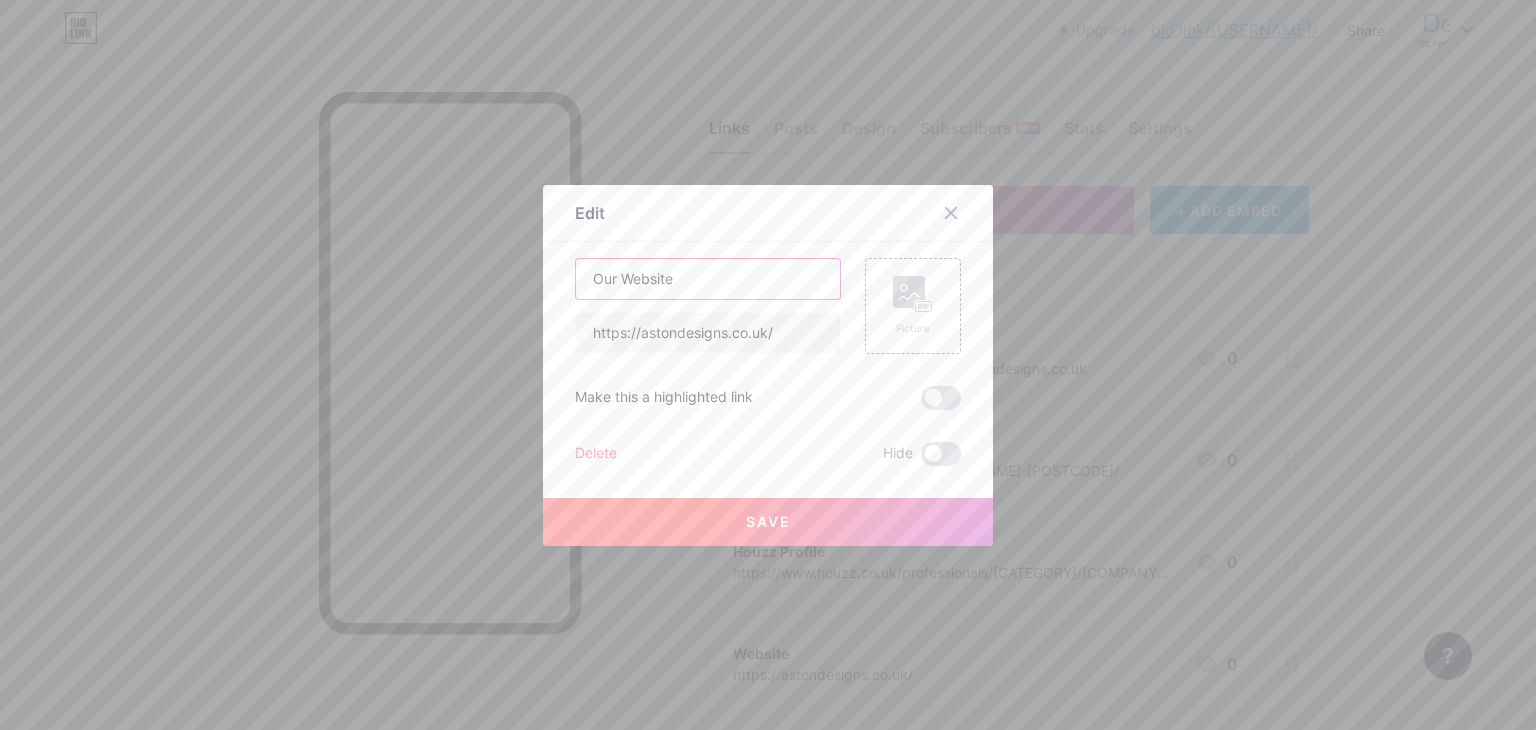 type on "Our Website" 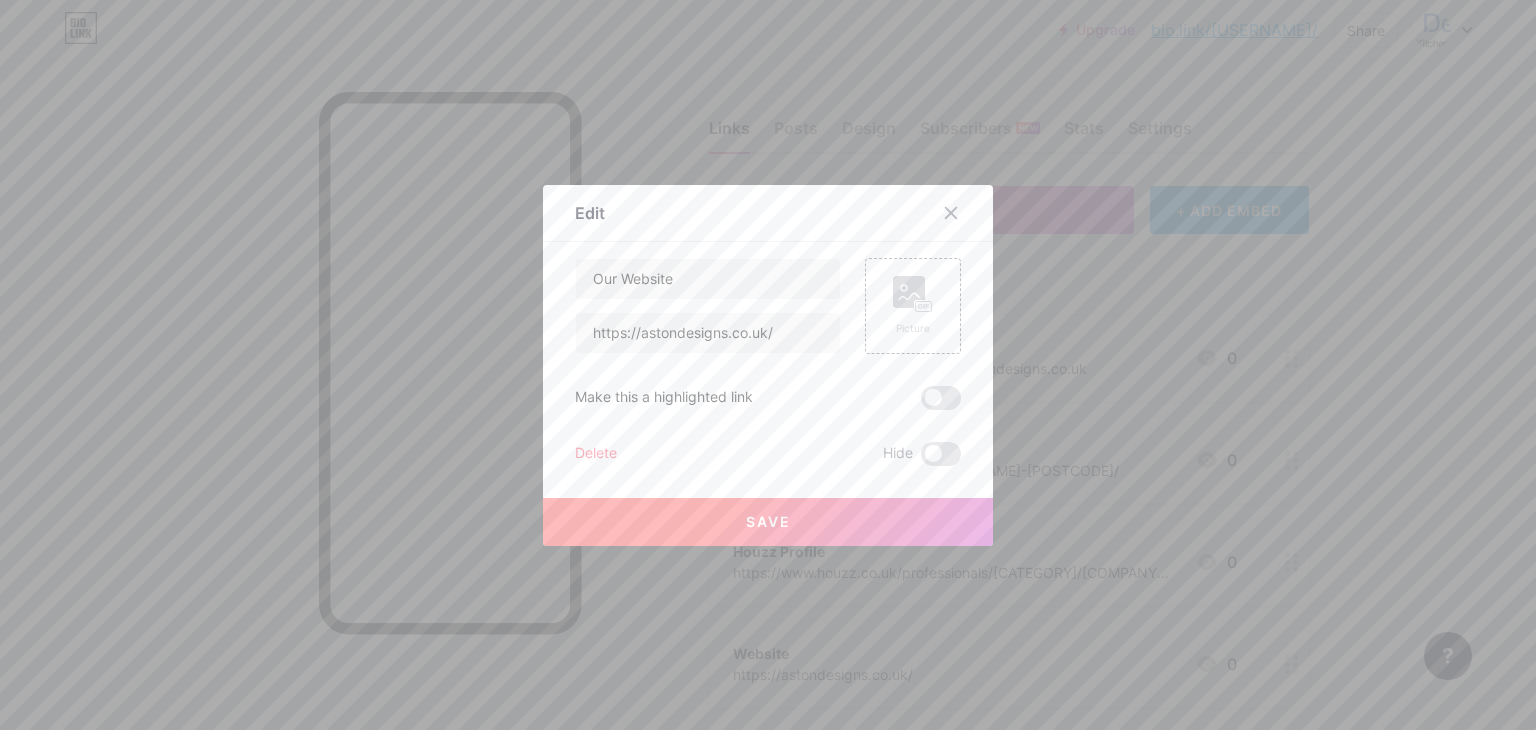 click on "Save" at bounding box center (768, 522) 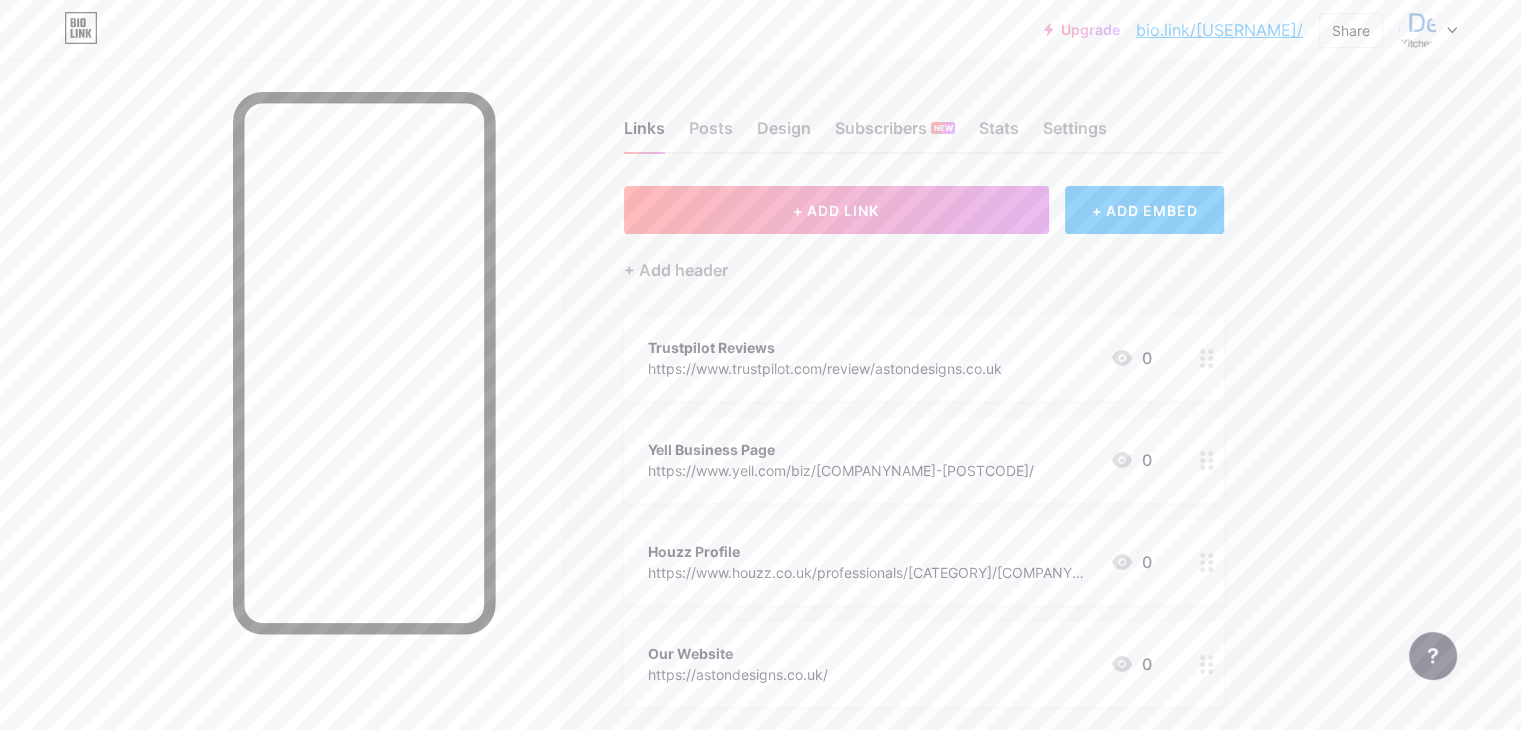 type 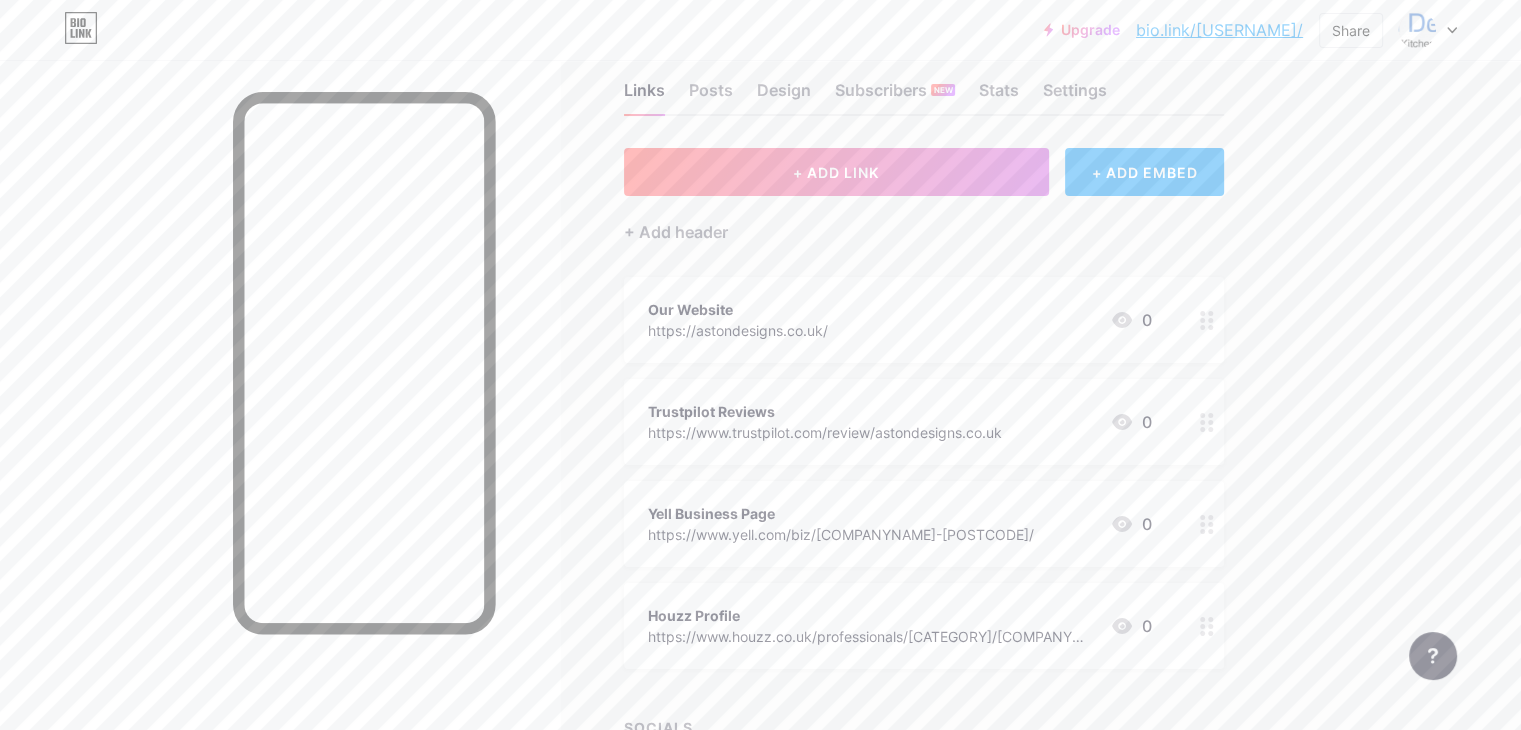 scroll, scrollTop: 208, scrollLeft: 0, axis: vertical 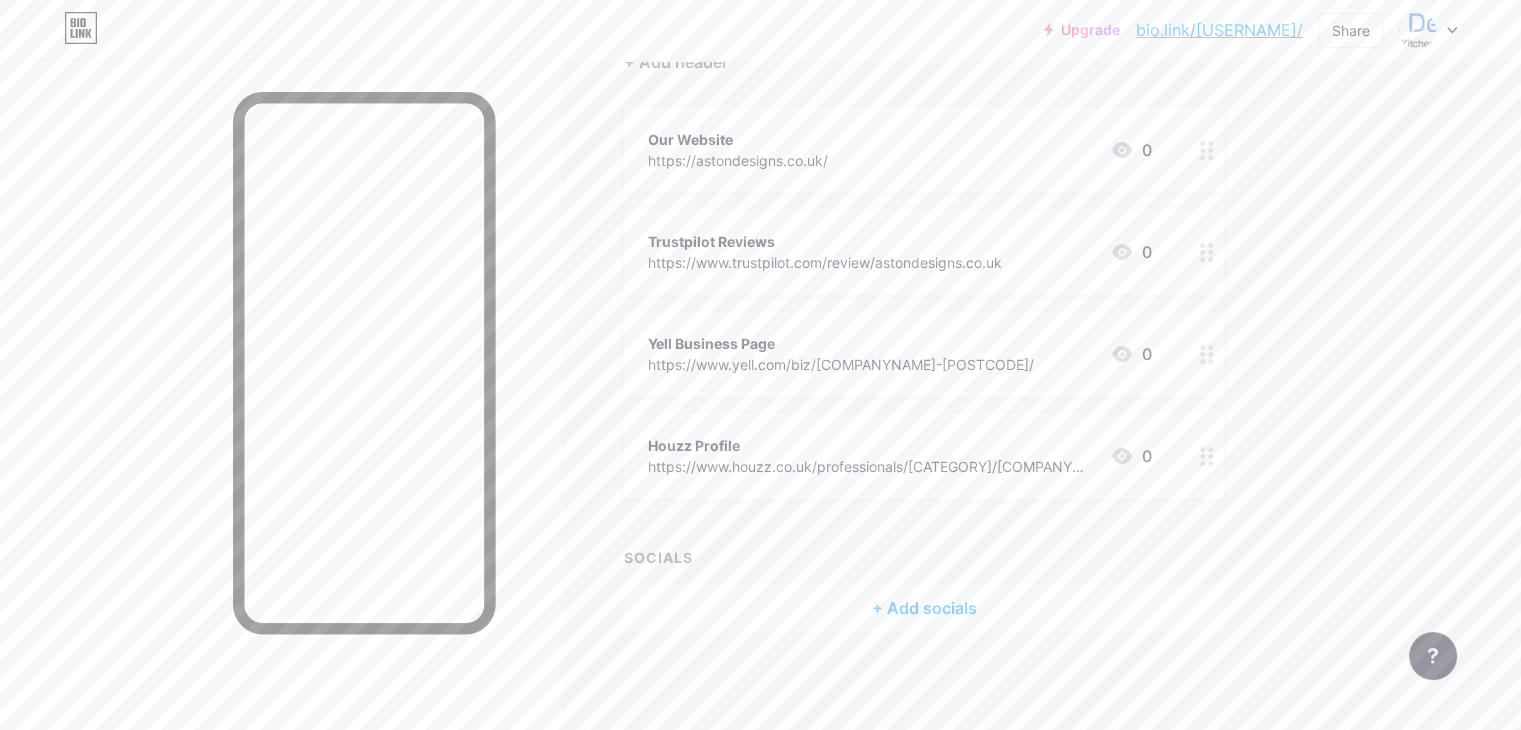 click on "+ Add socials" at bounding box center (924, 608) 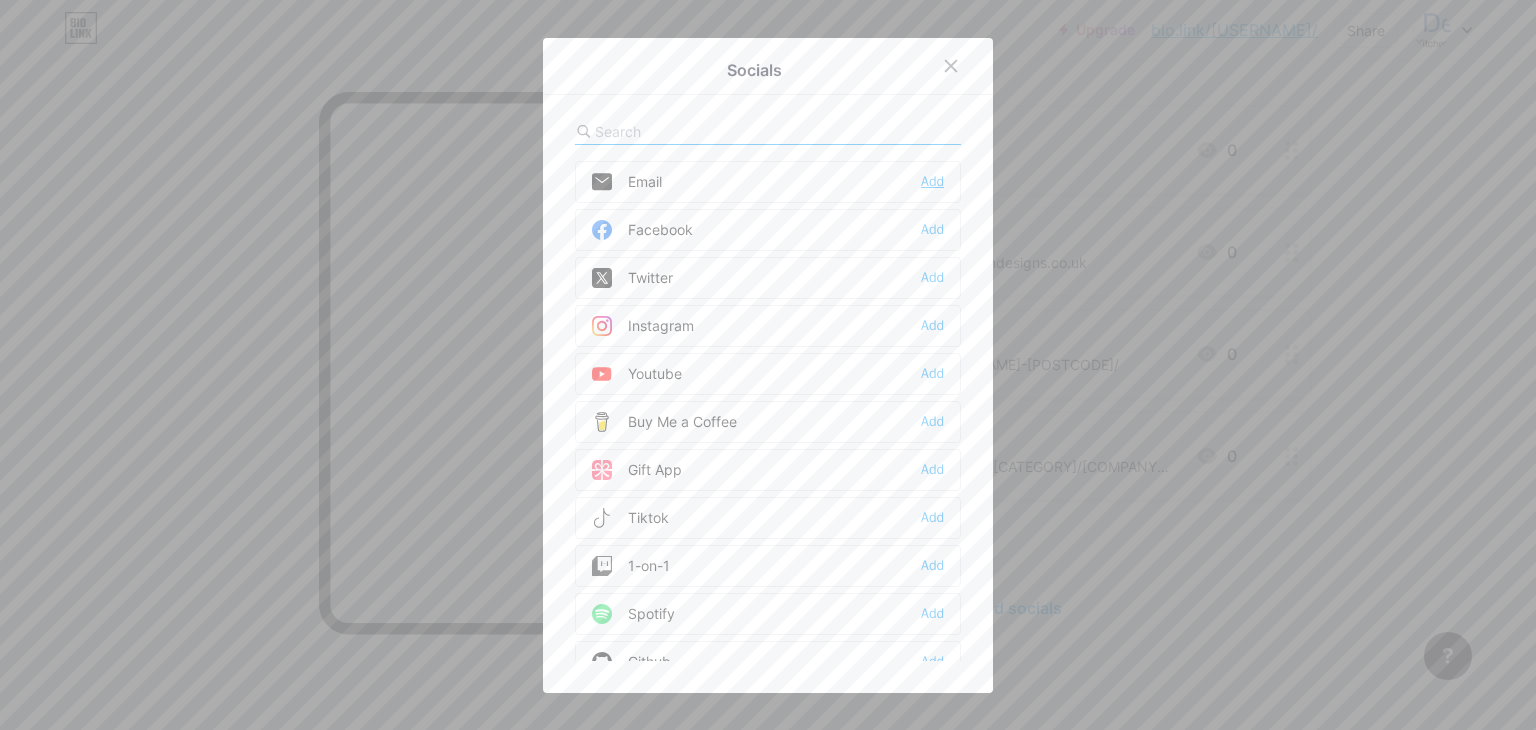 click on "Add" at bounding box center [932, 182] 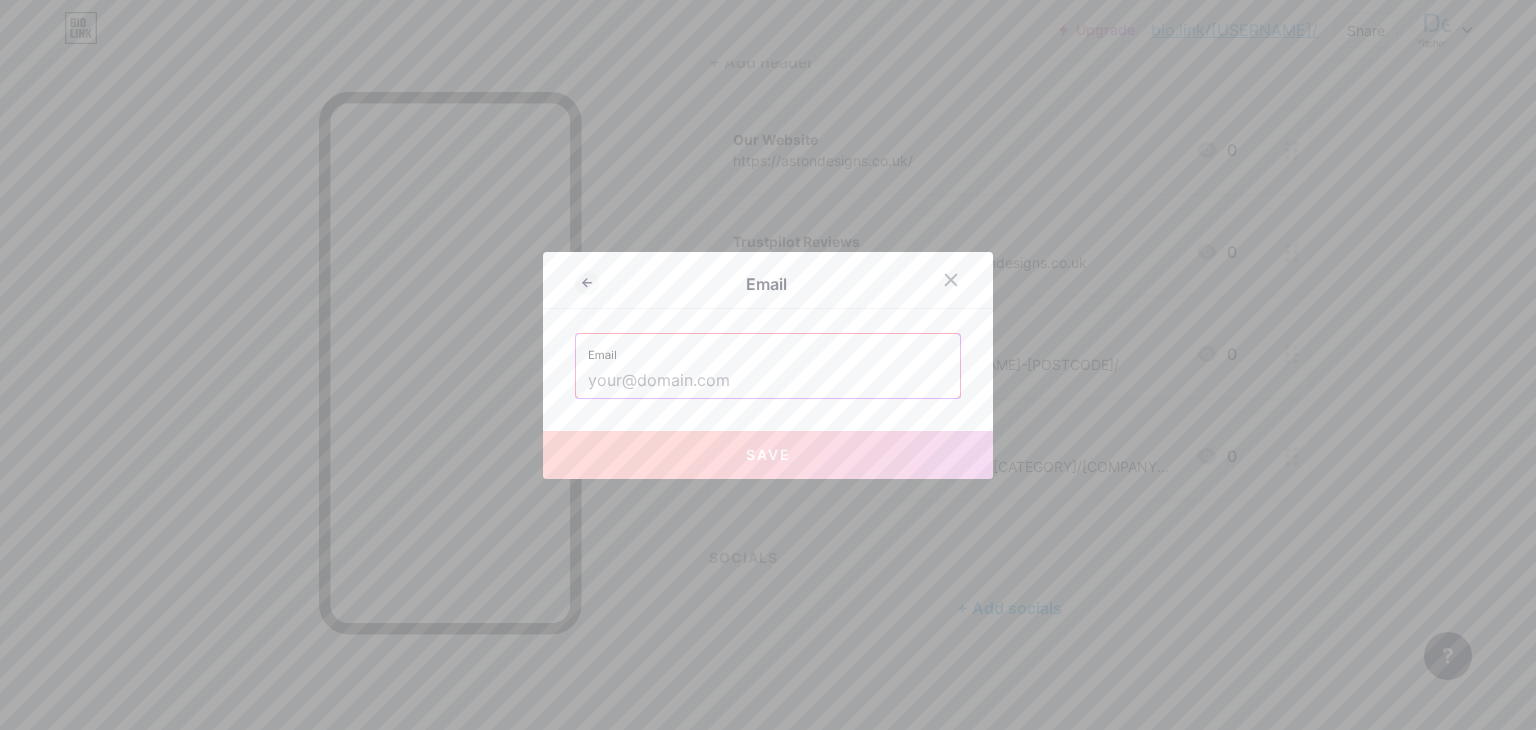 click at bounding box center (768, 381) 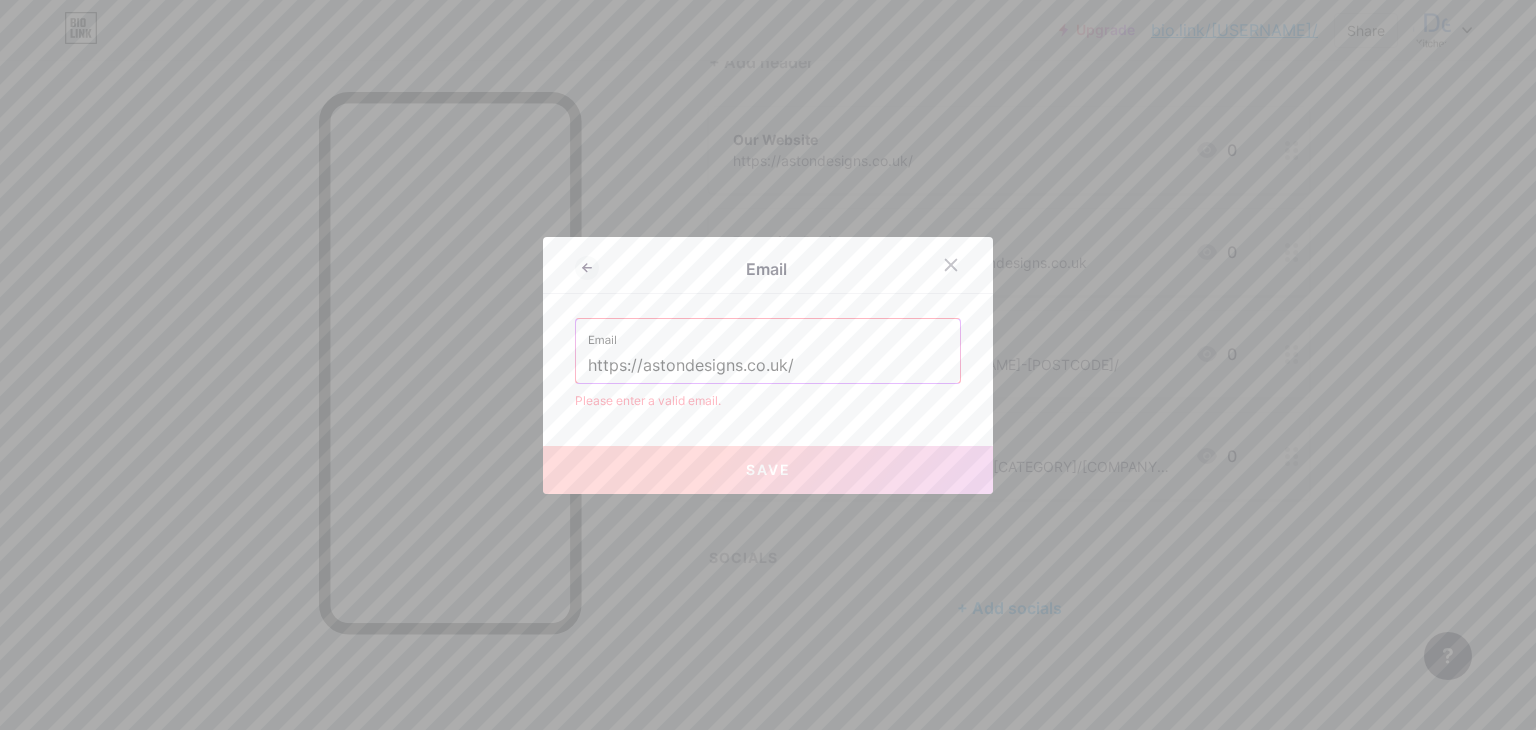type on "https://astondesigns.co.uk/" 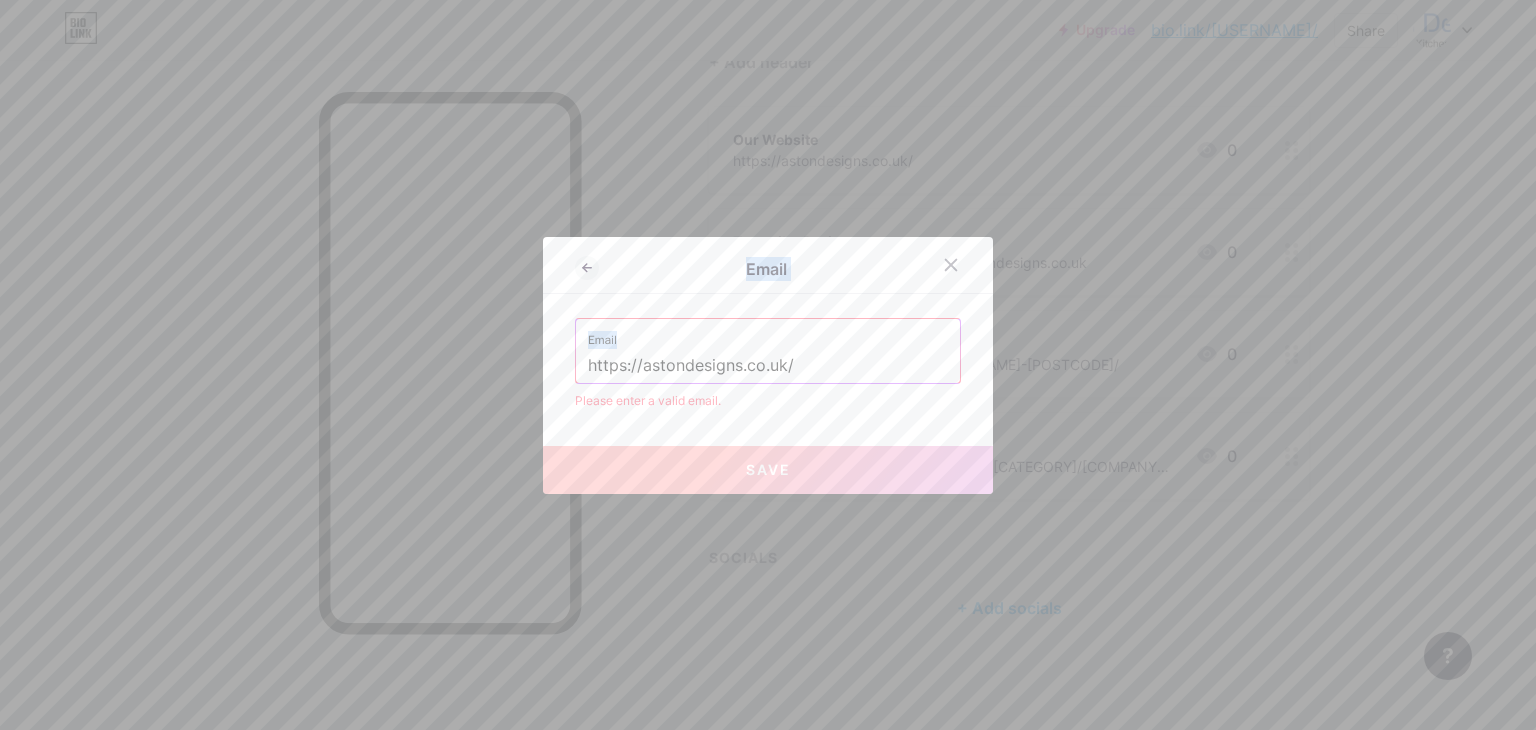 drag, startPoint x: 738, startPoint y: 345, endPoint x: 513, endPoint y: 333, distance: 225.31978 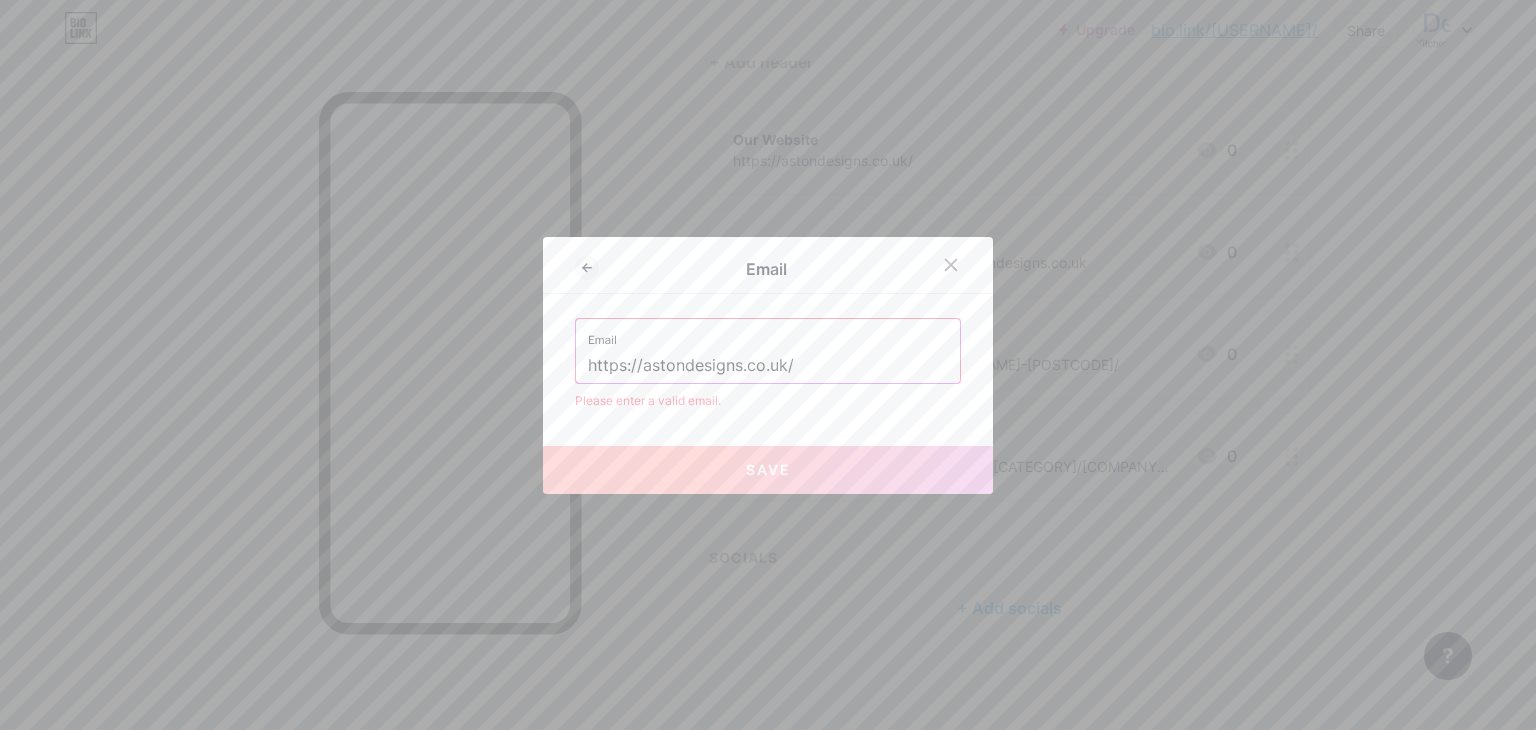 click on "Email https://[DOMAIN]/ Please enter a valid email." at bounding box center (768, 364) 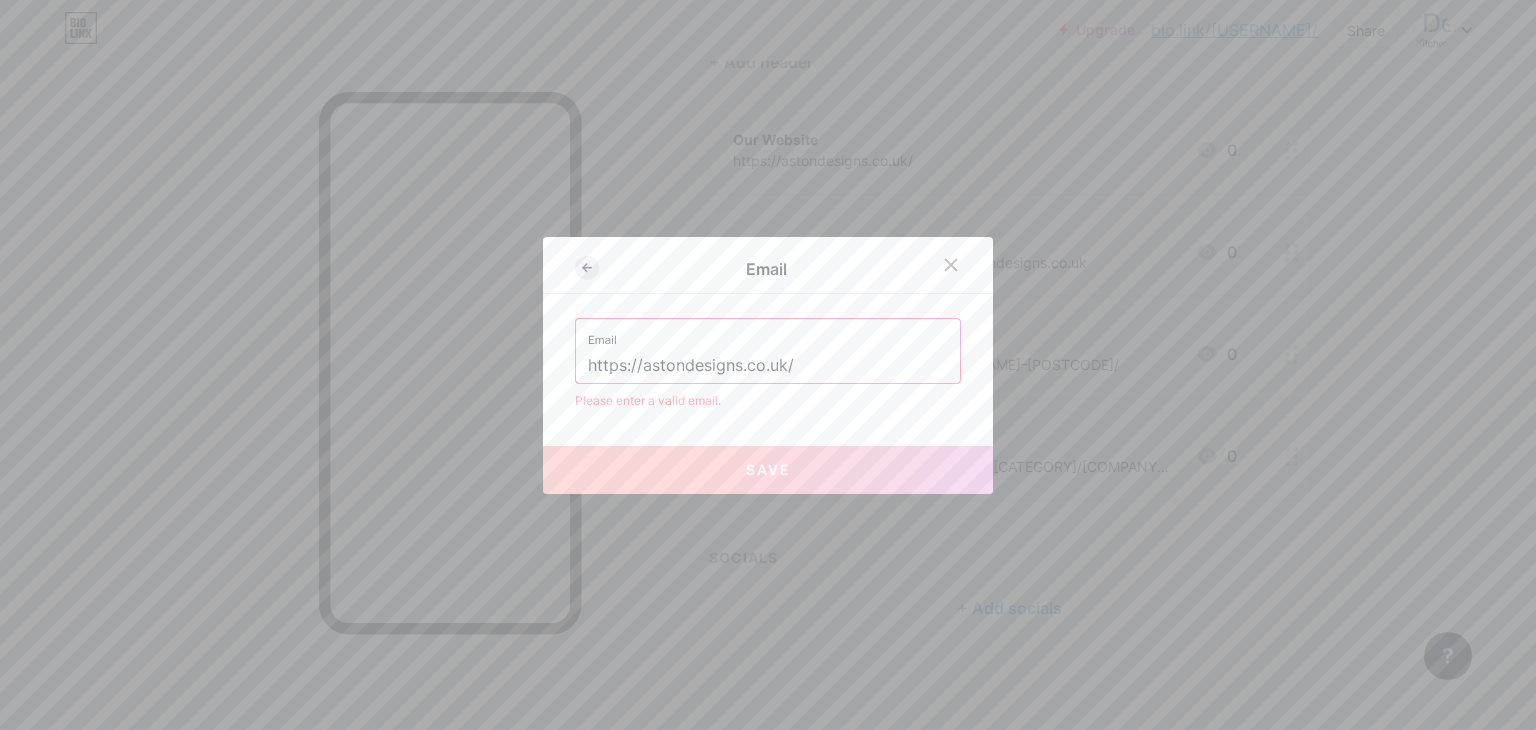click 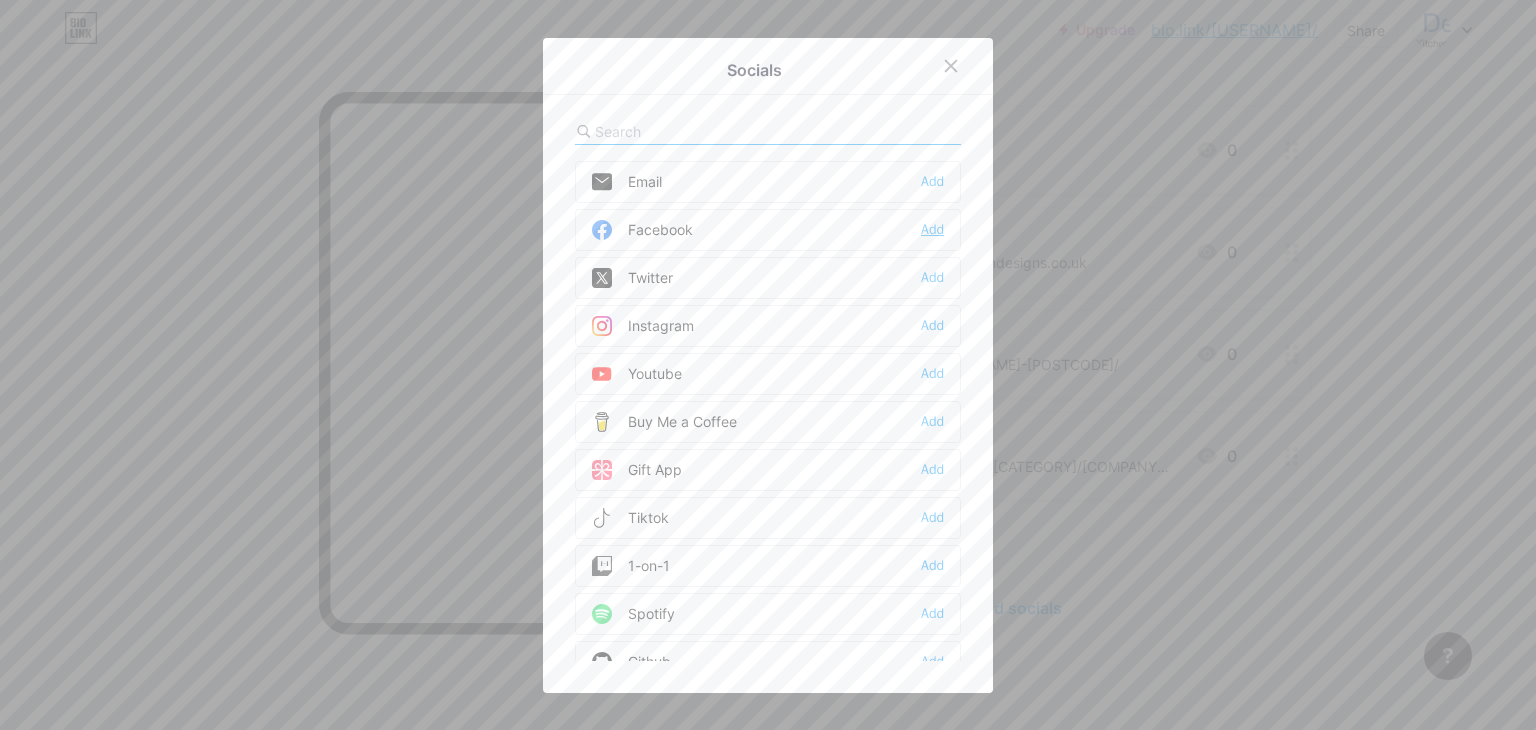 click on "Add" at bounding box center [932, 230] 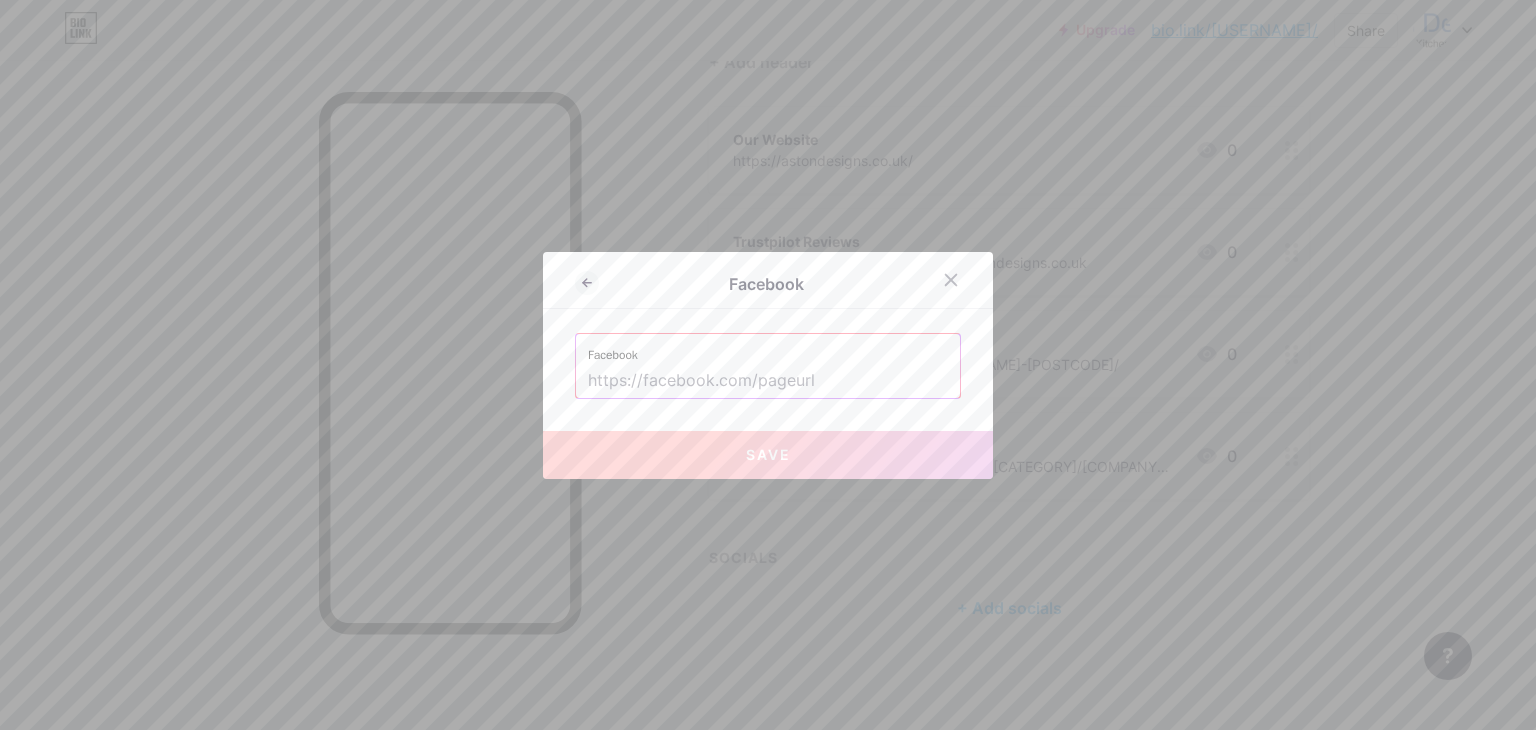 click at bounding box center [768, 381] 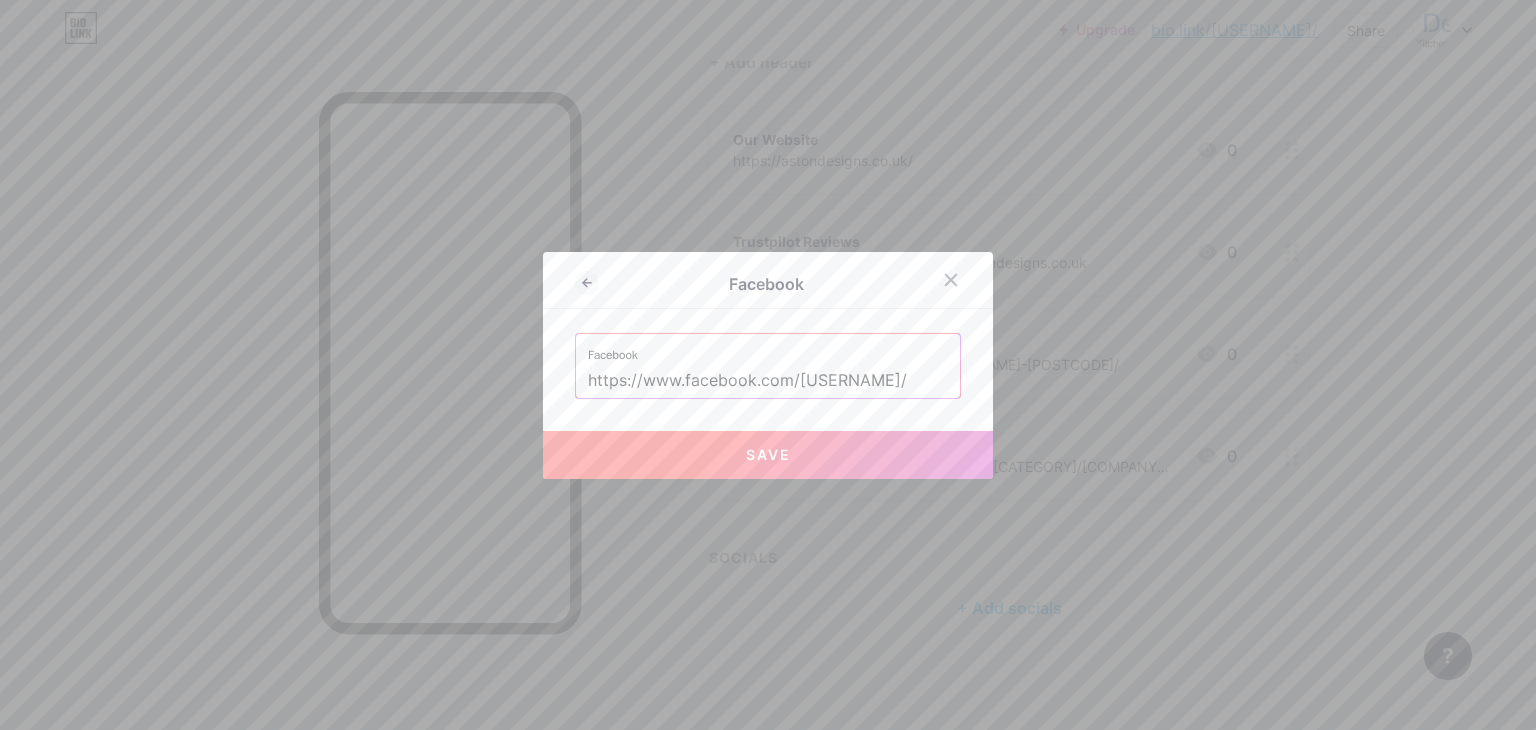 type on "https://www.facebook.com/[USERNAME]/" 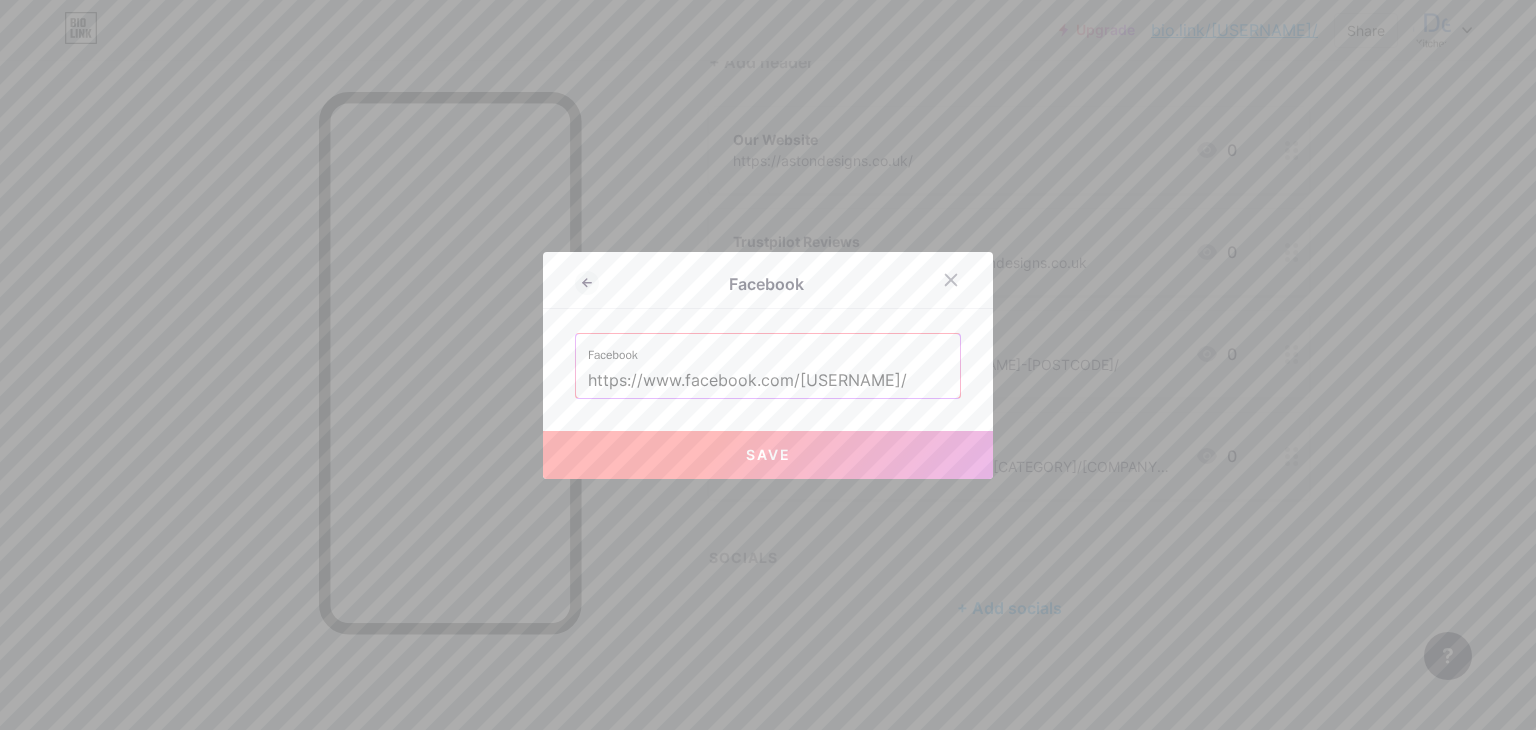 click on "Save" at bounding box center (768, 455) 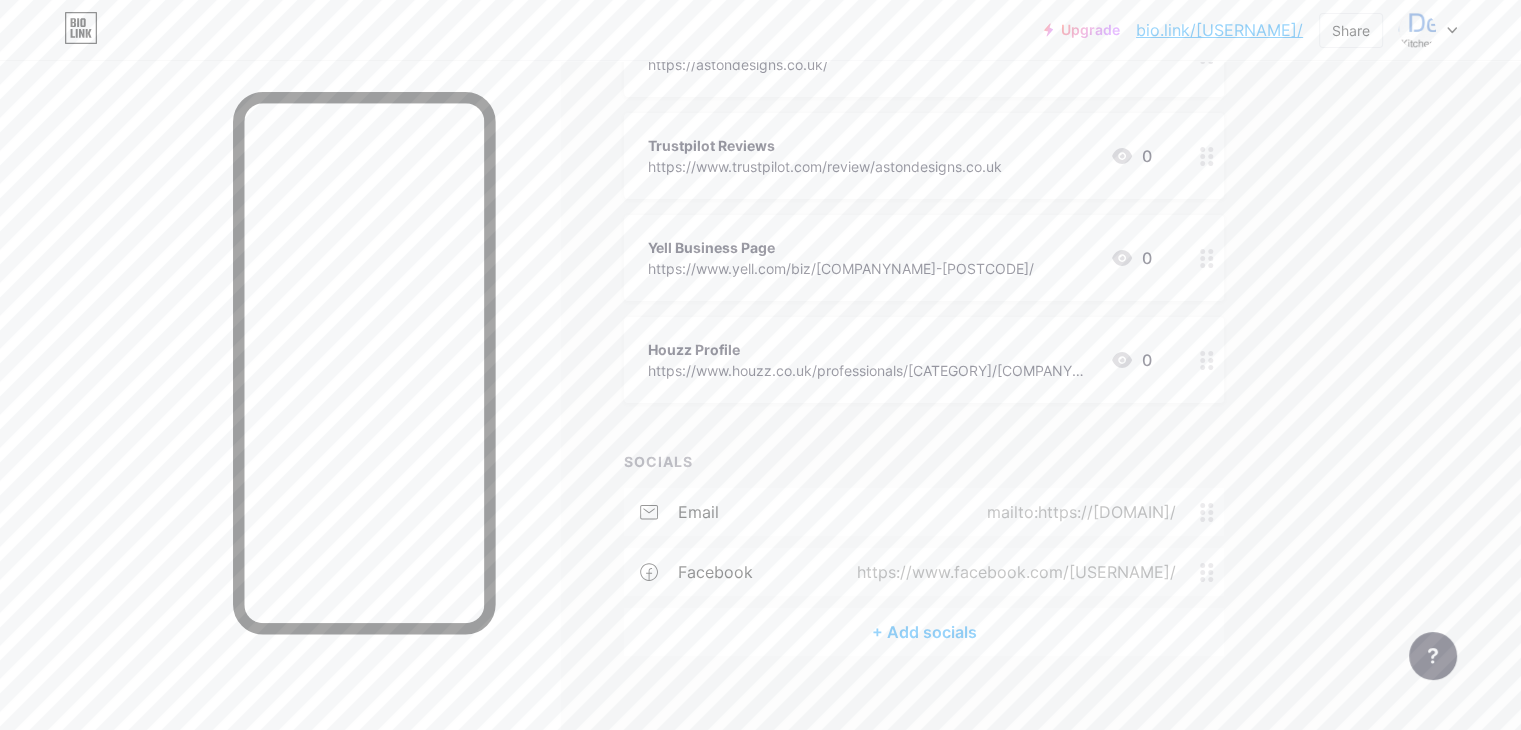 scroll, scrollTop: 308, scrollLeft: 0, axis: vertical 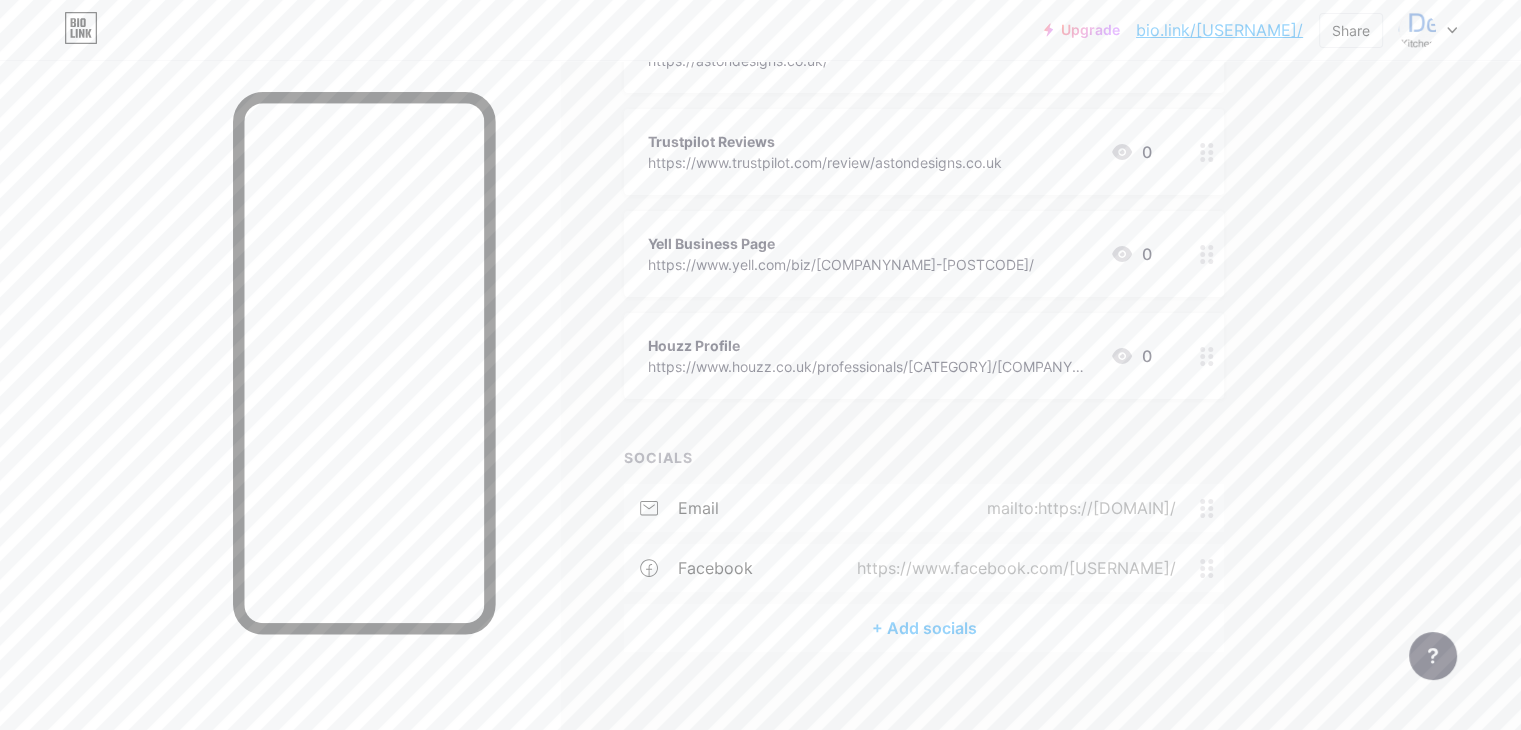 click on "+ Add socials" at bounding box center (924, 628) 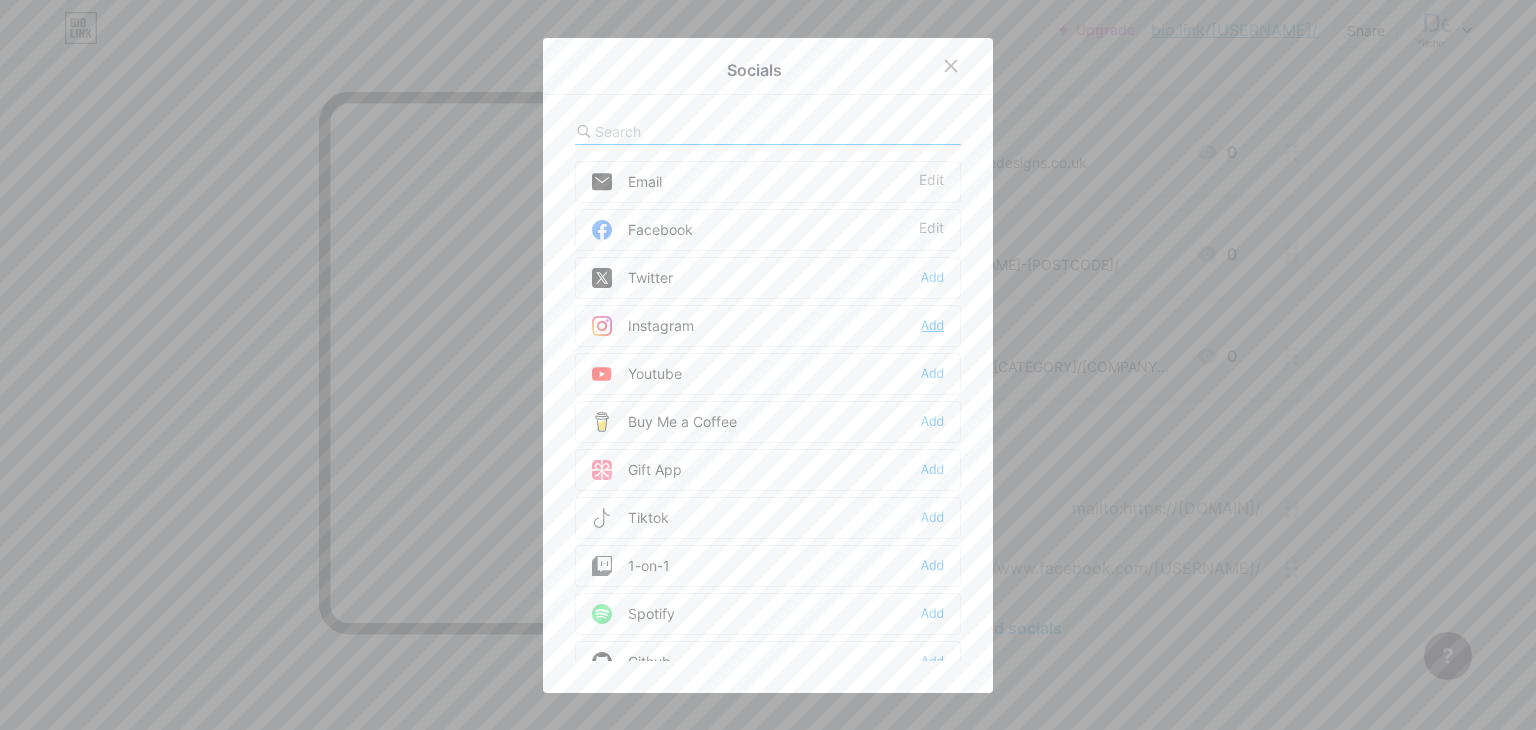click on "Add" at bounding box center [932, 326] 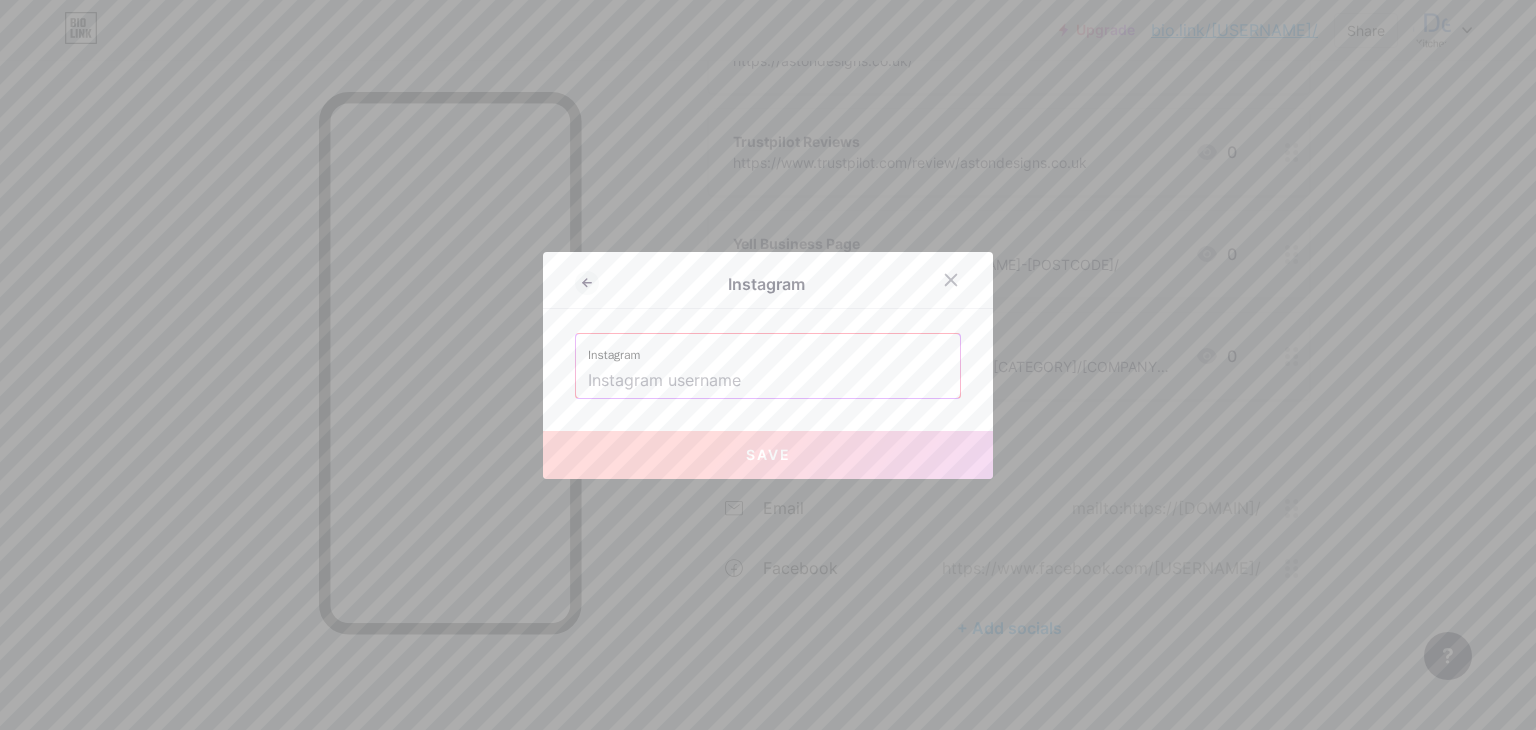 click at bounding box center [768, 381] 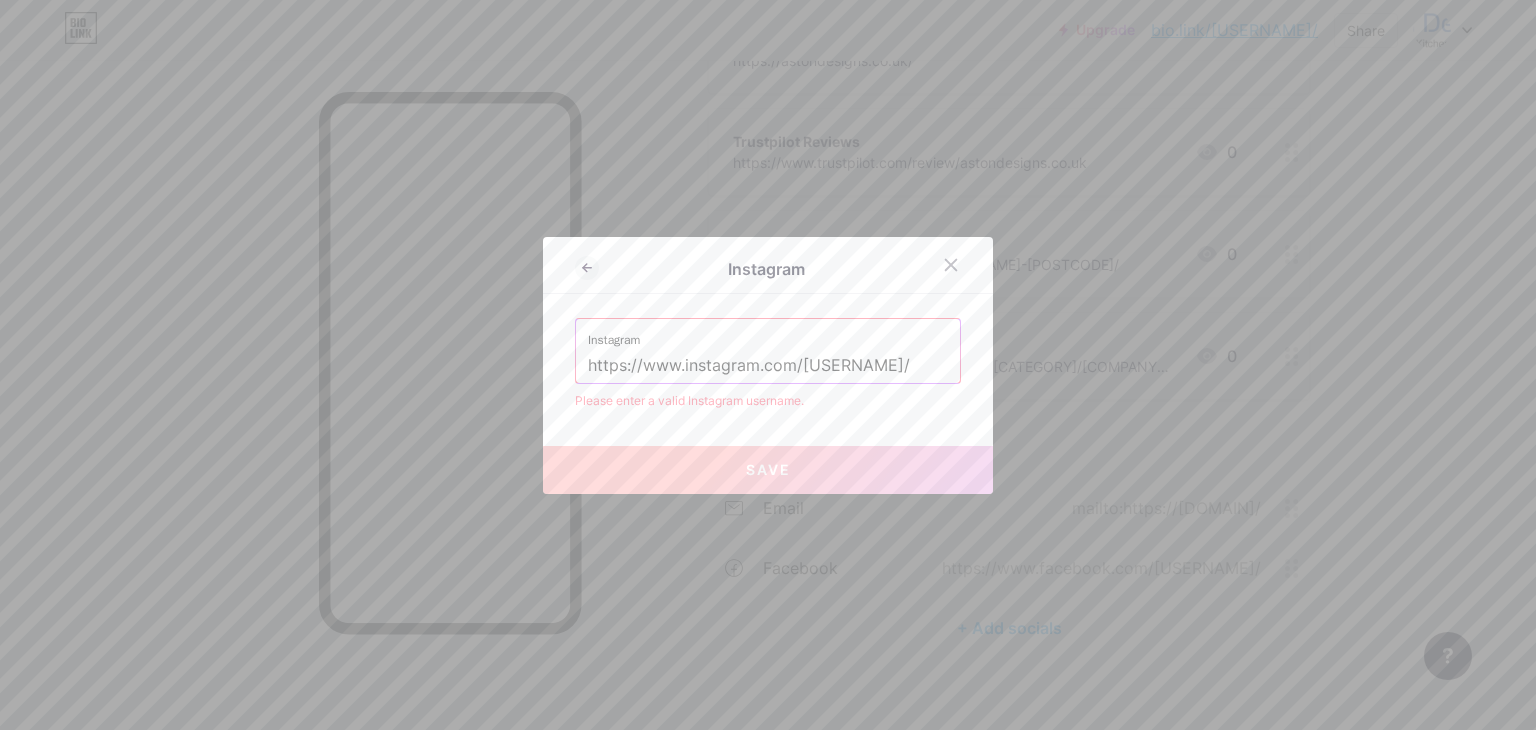click on "Save" at bounding box center [768, 470] 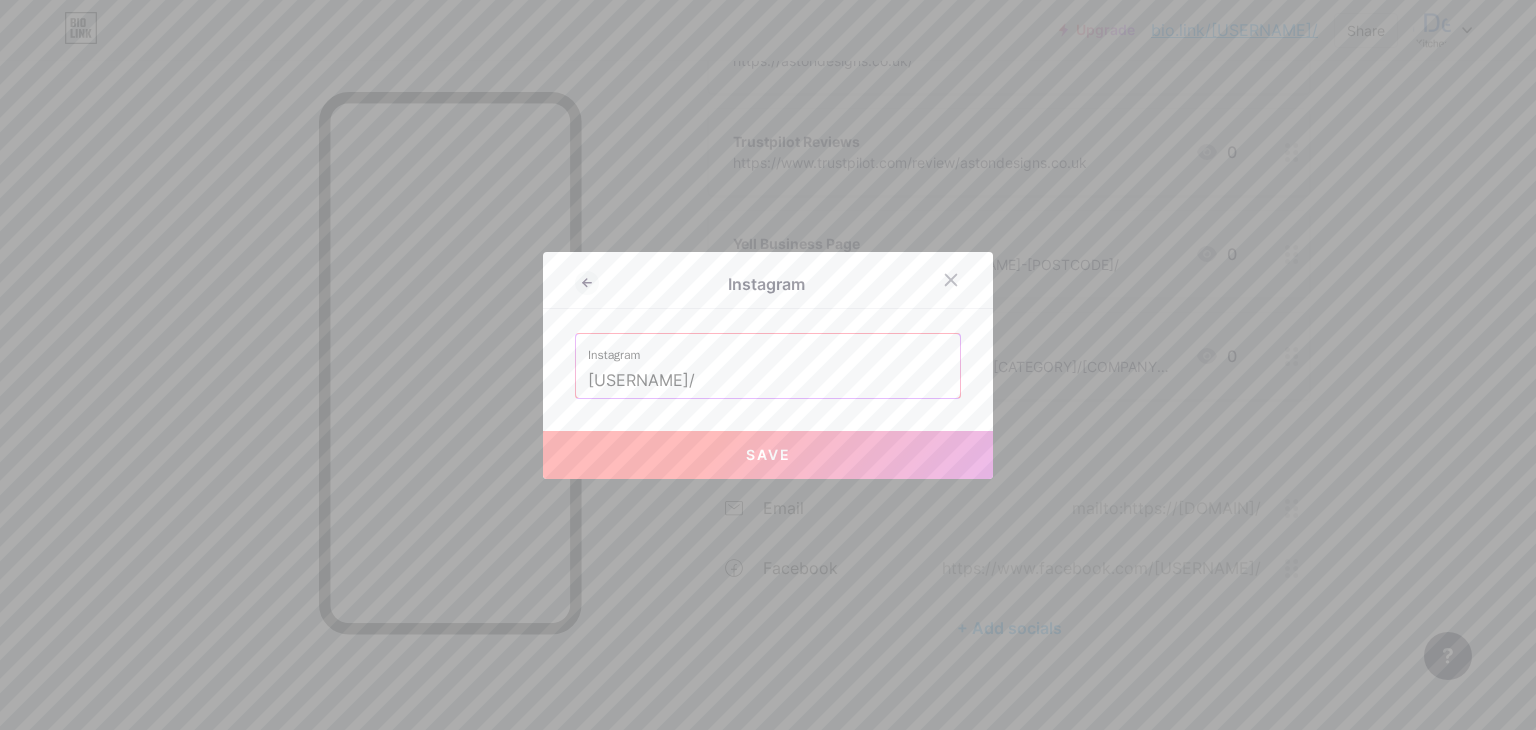click on "[USERNAME]/" at bounding box center [768, 381] 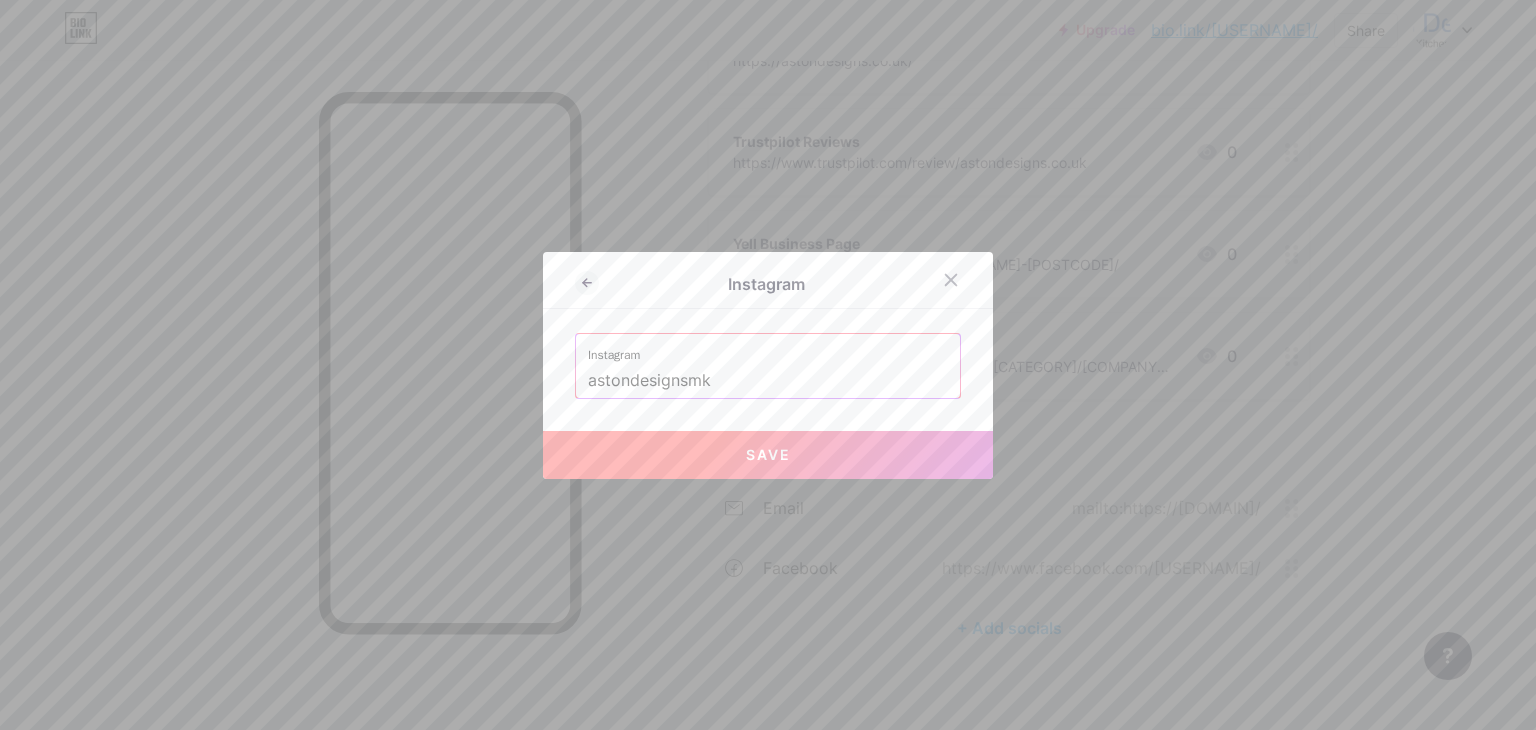 click on "Save" at bounding box center [768, 454] 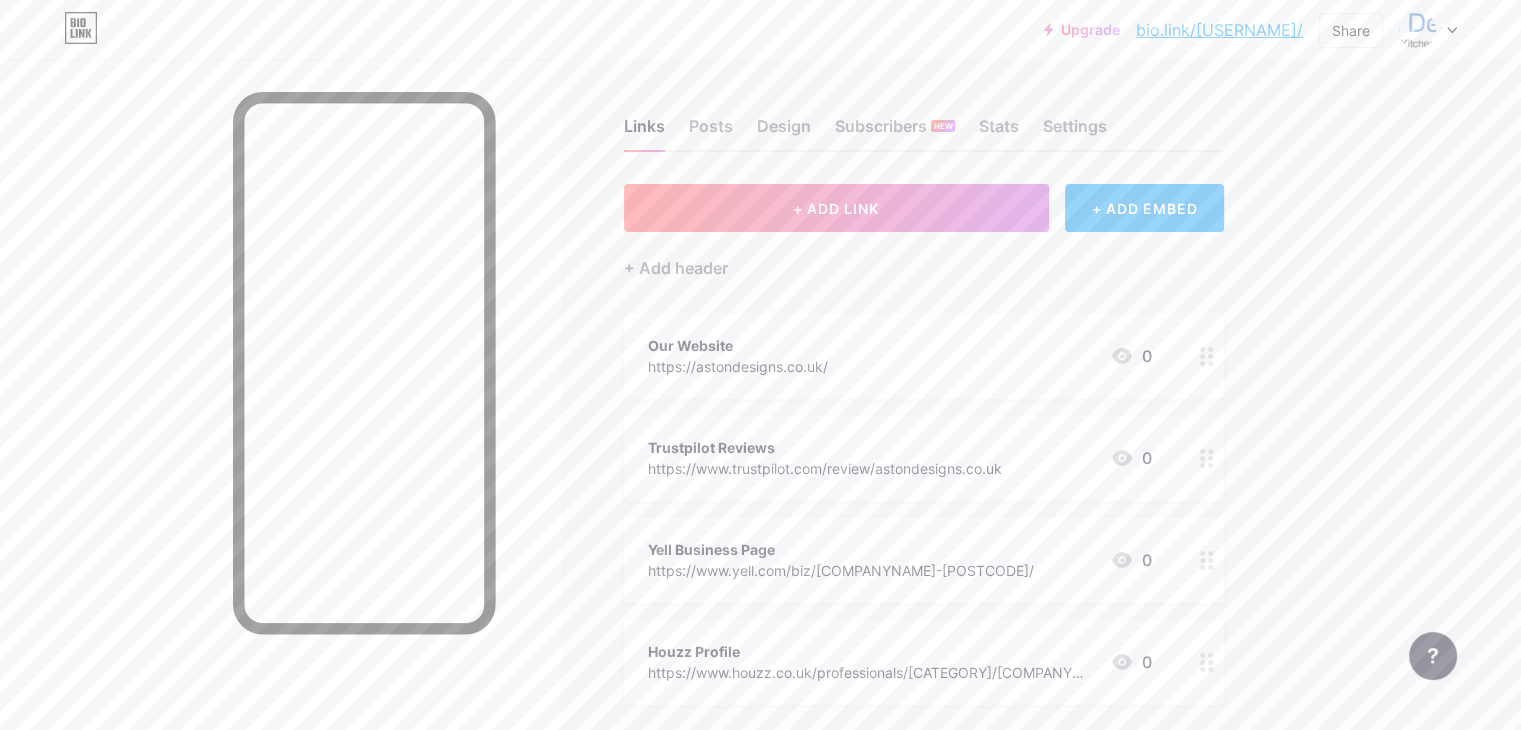 scroll, scrollTop: 0, scrollLeft: 0, axis: both 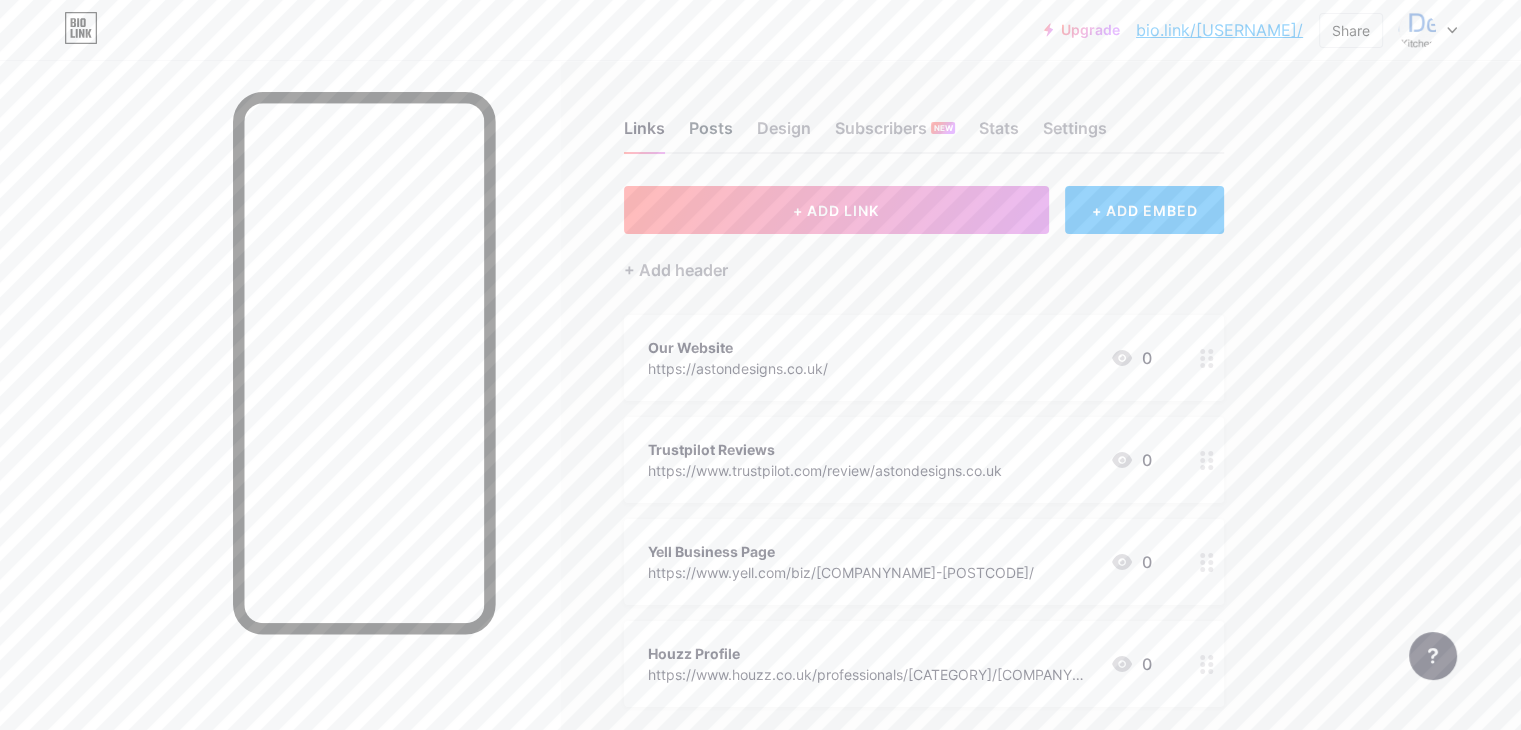 click on "Posts" at bounding box center [711, 134] 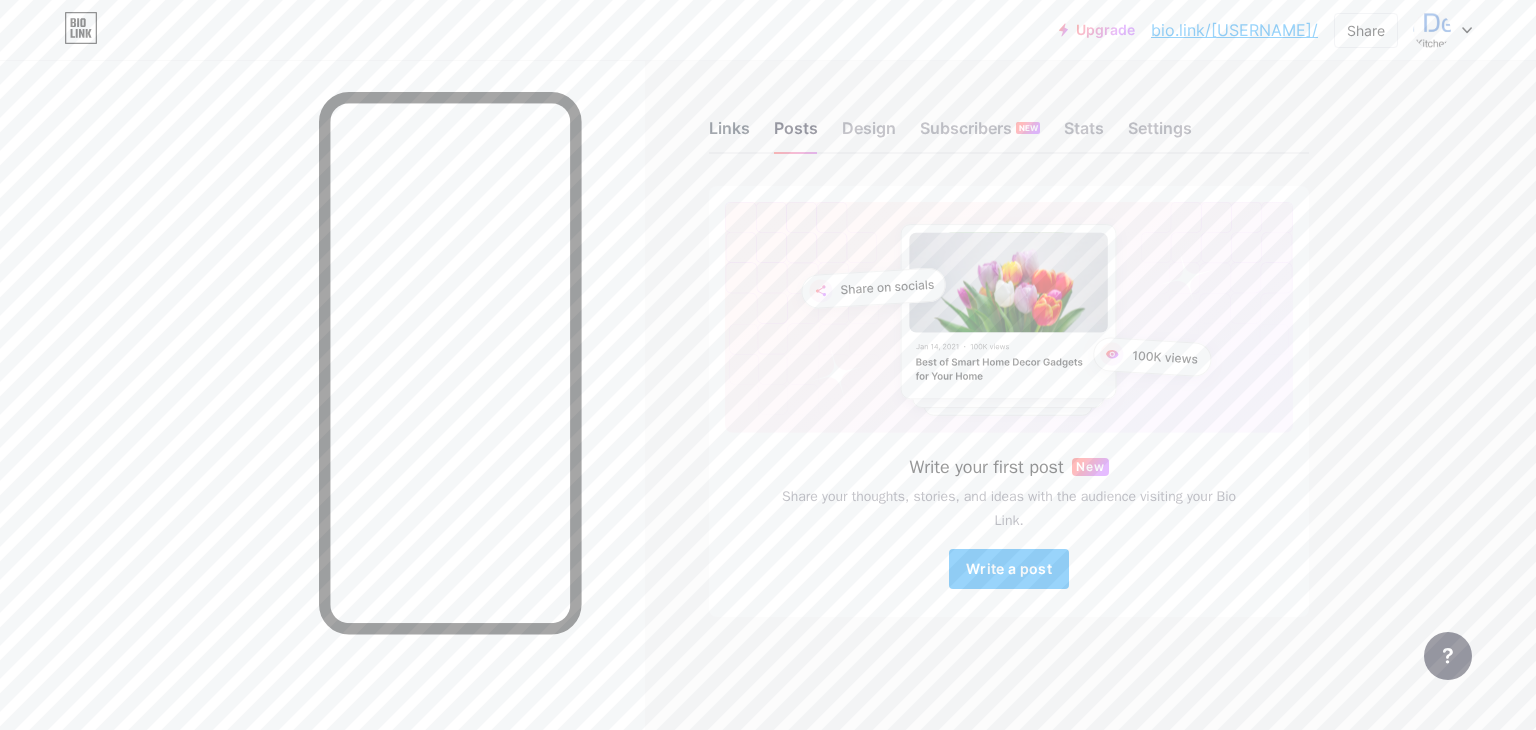 click on "Links" at bounding box center [729, 134] 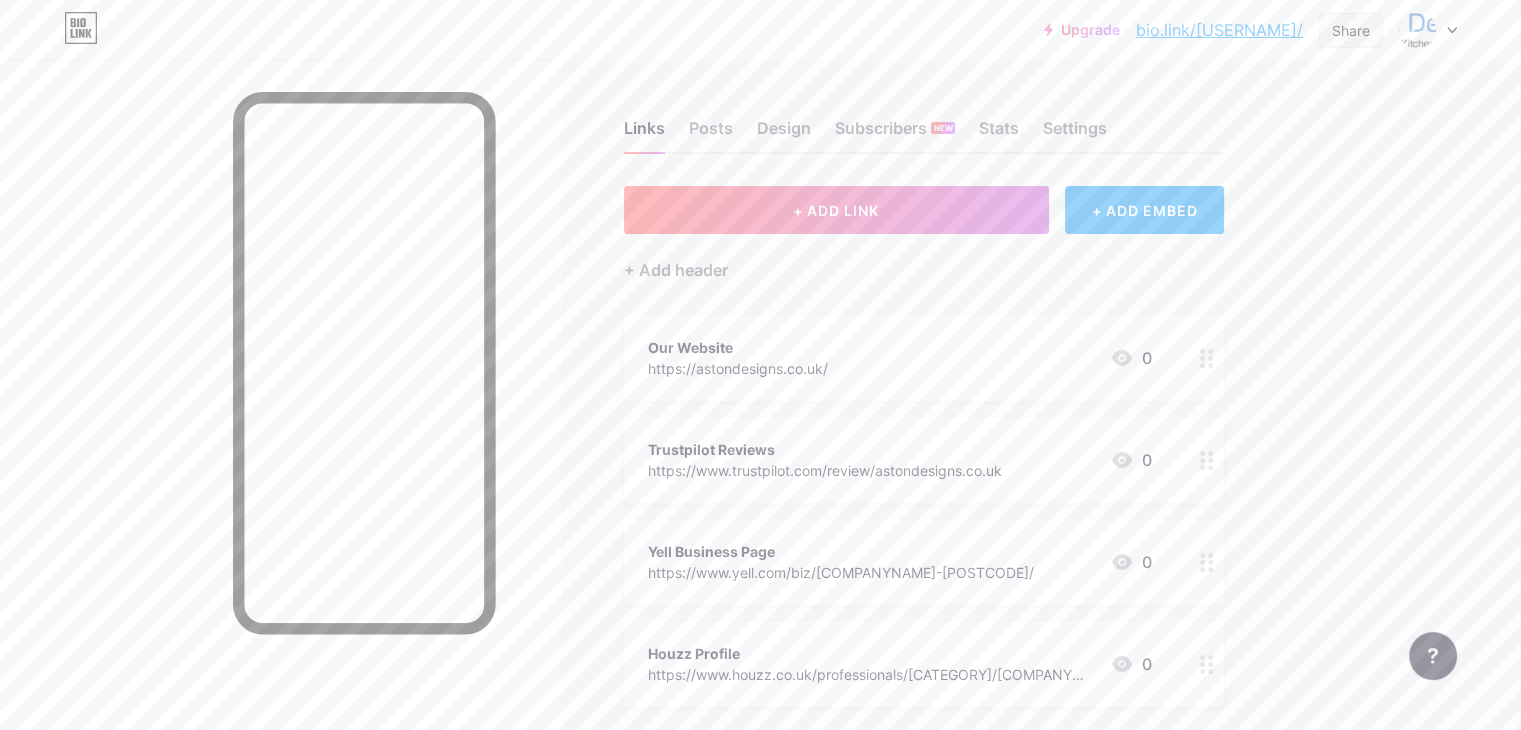 click on "Share" at bounding box center (1351, 30) 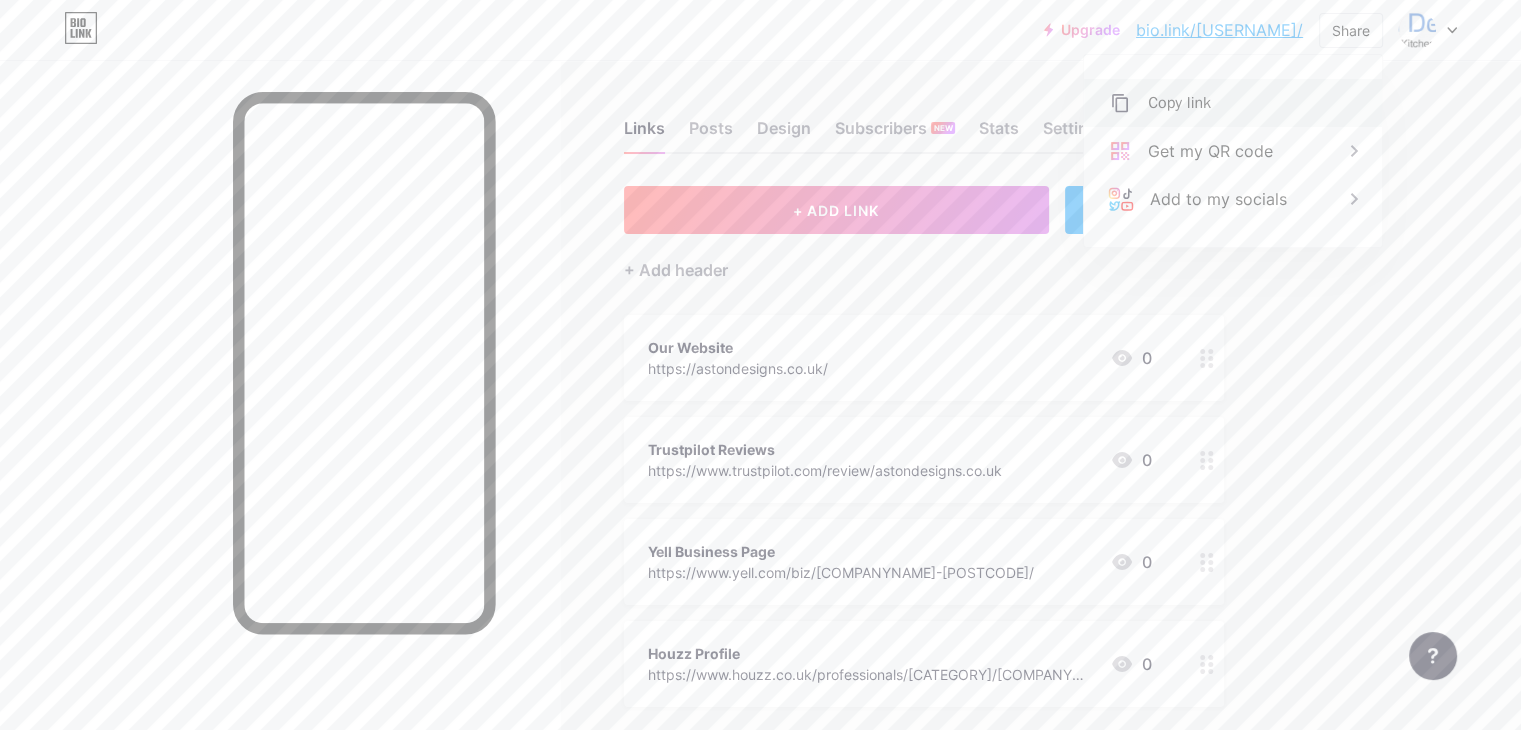 click on "Copy link" at bounding box center (1233, 103) 